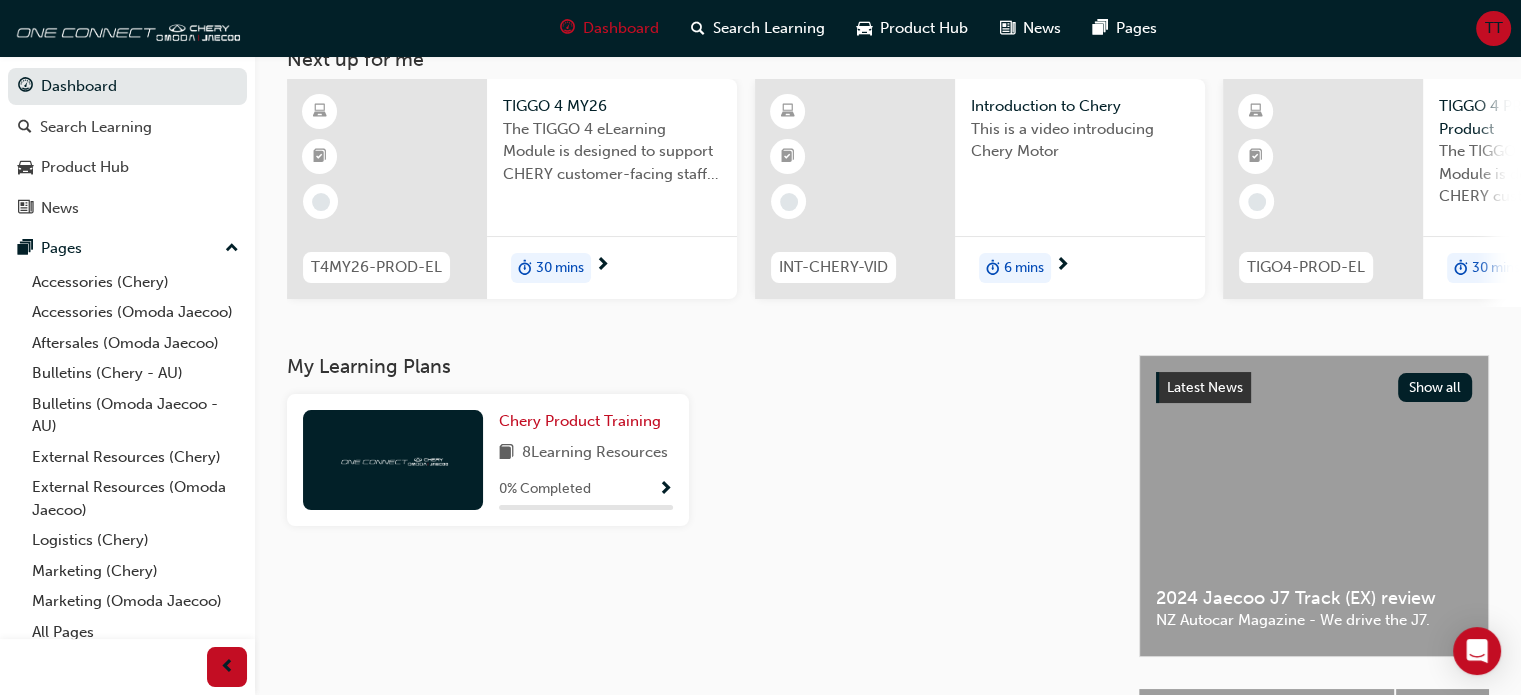 scroll, scrollTop: 100, scrollLeft: 0, axis: vertical 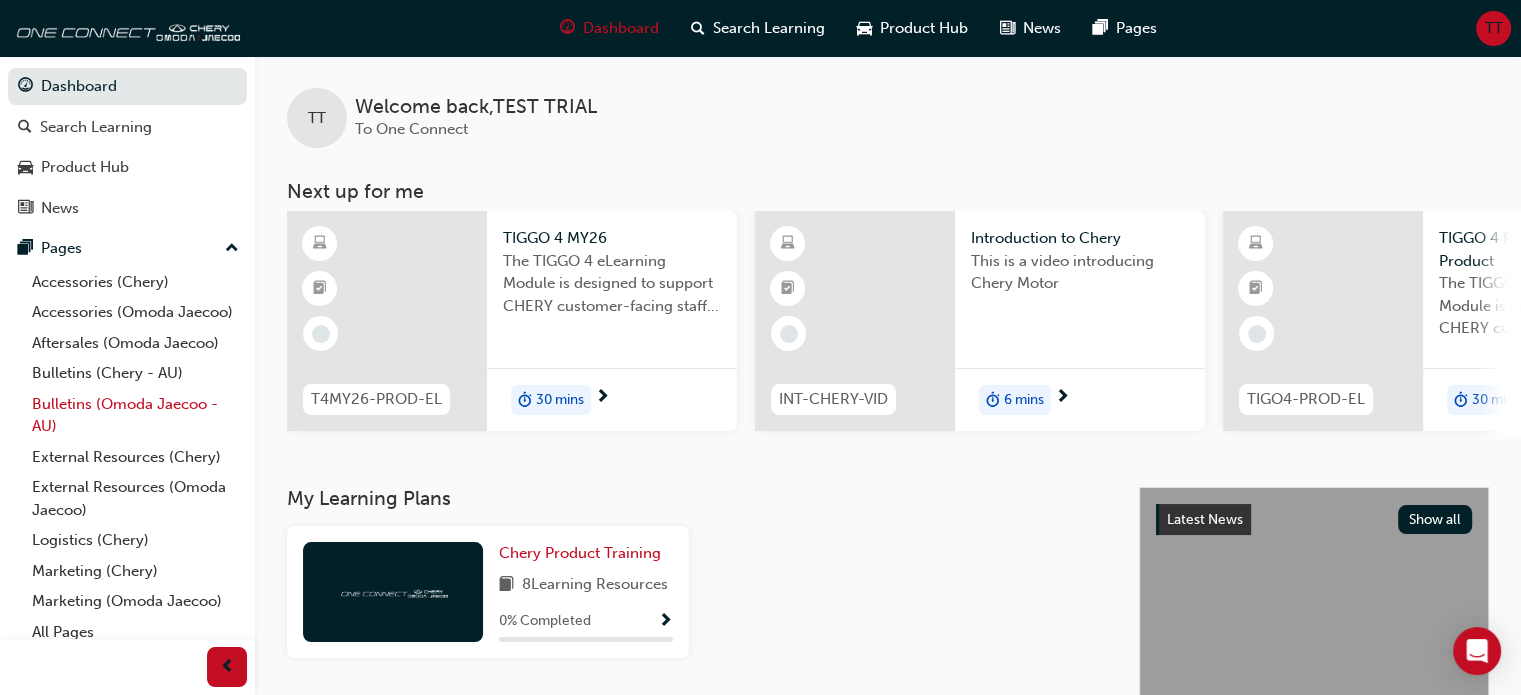 click on "Bulletins (Omoda Jaecoo - AU)" at bounding box center [135, 415] 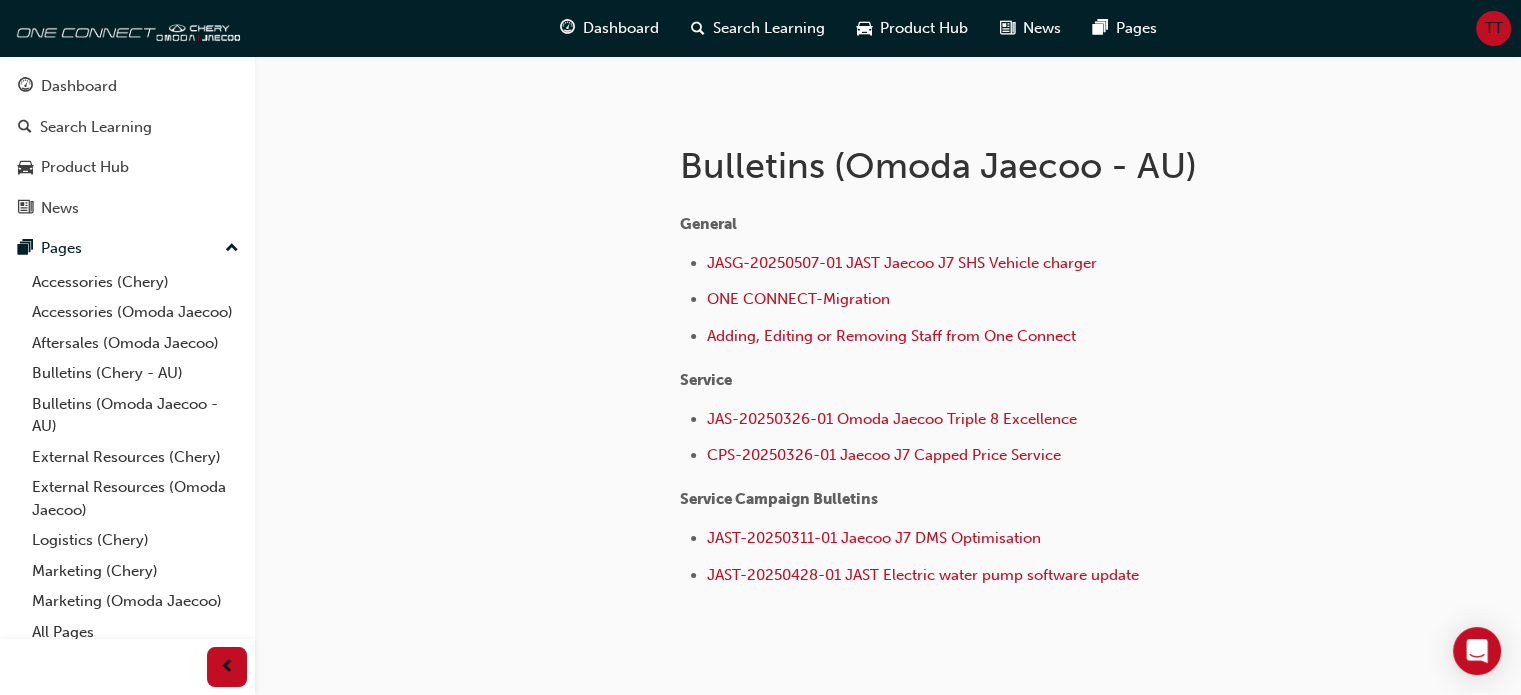 scroll, scrollTop: 400, scrollLeft: 0, axis: vertical 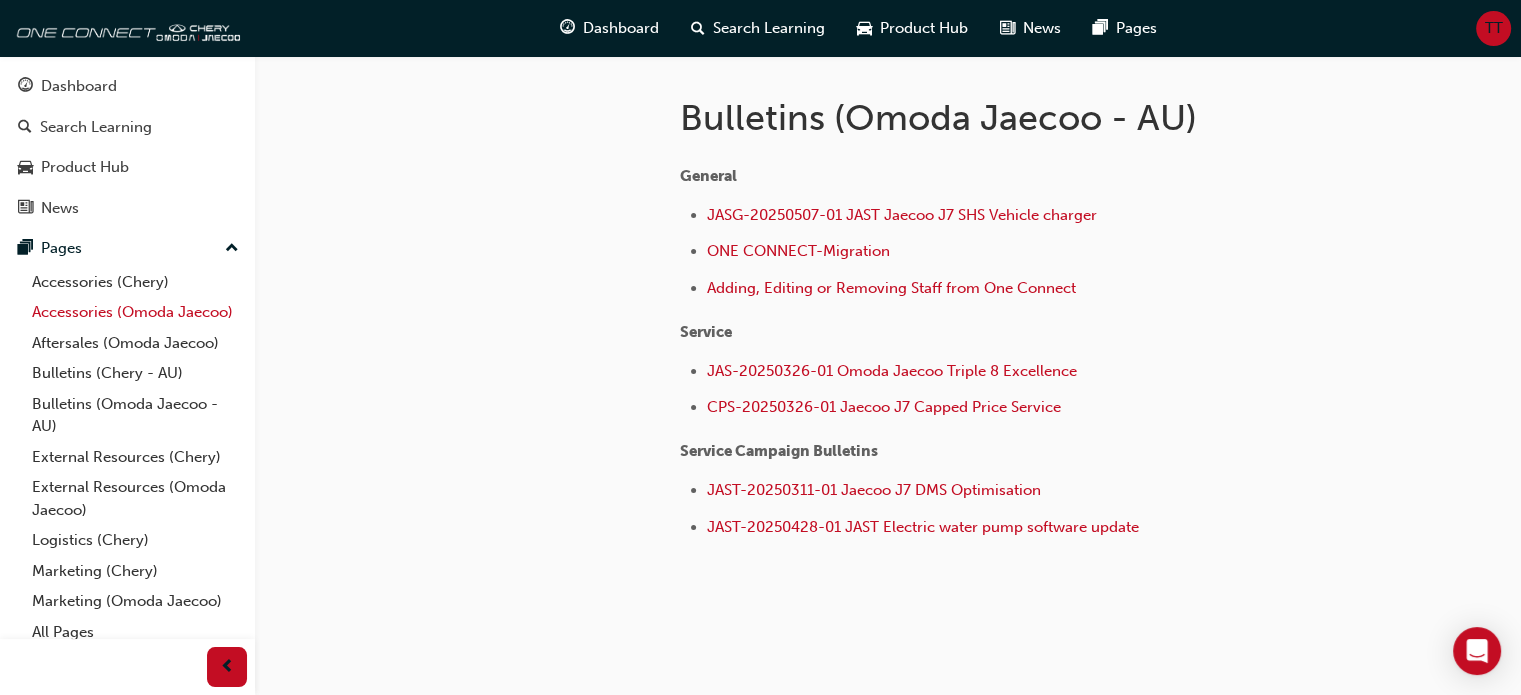 click on "Accessories (Omoda Jaecoo)" at bounding box center (135, 312) 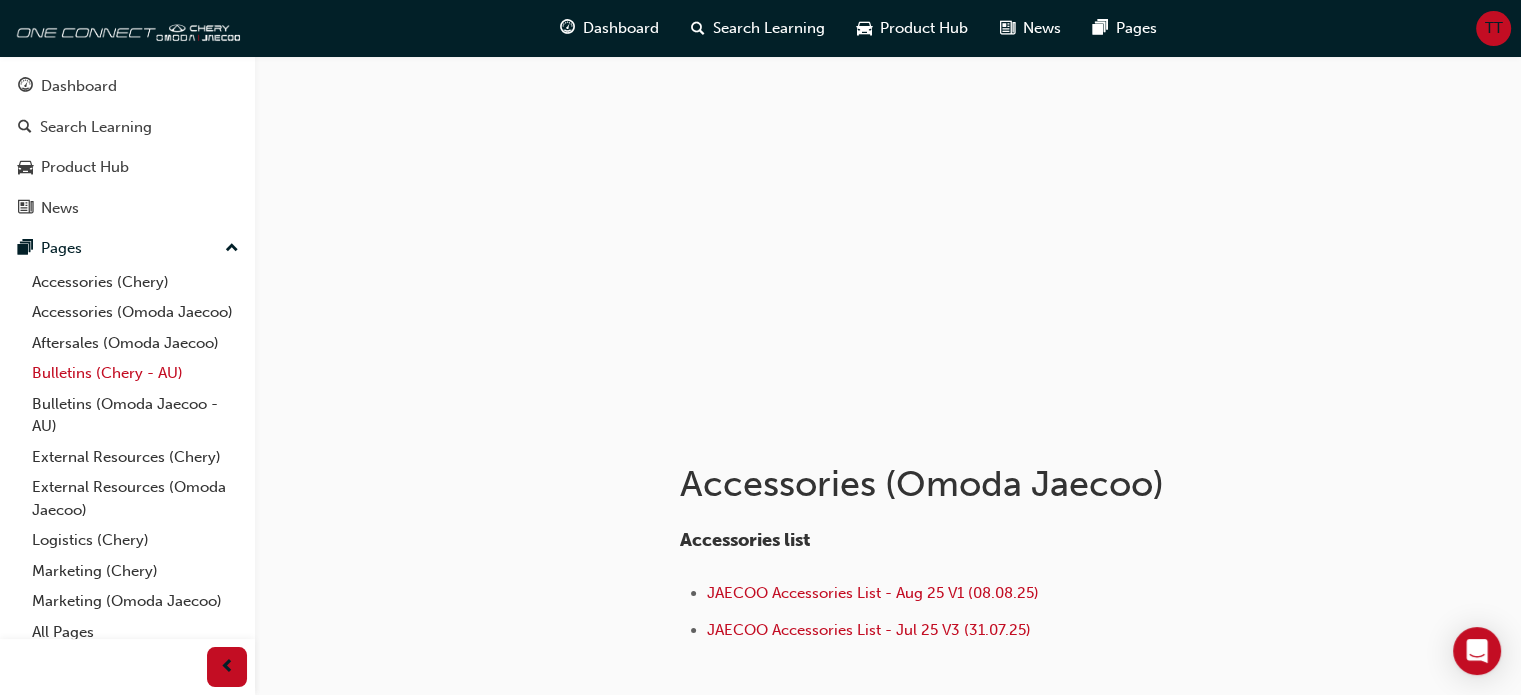 scroll, scrollTop: 0, scrollLeft: 0, axis: both 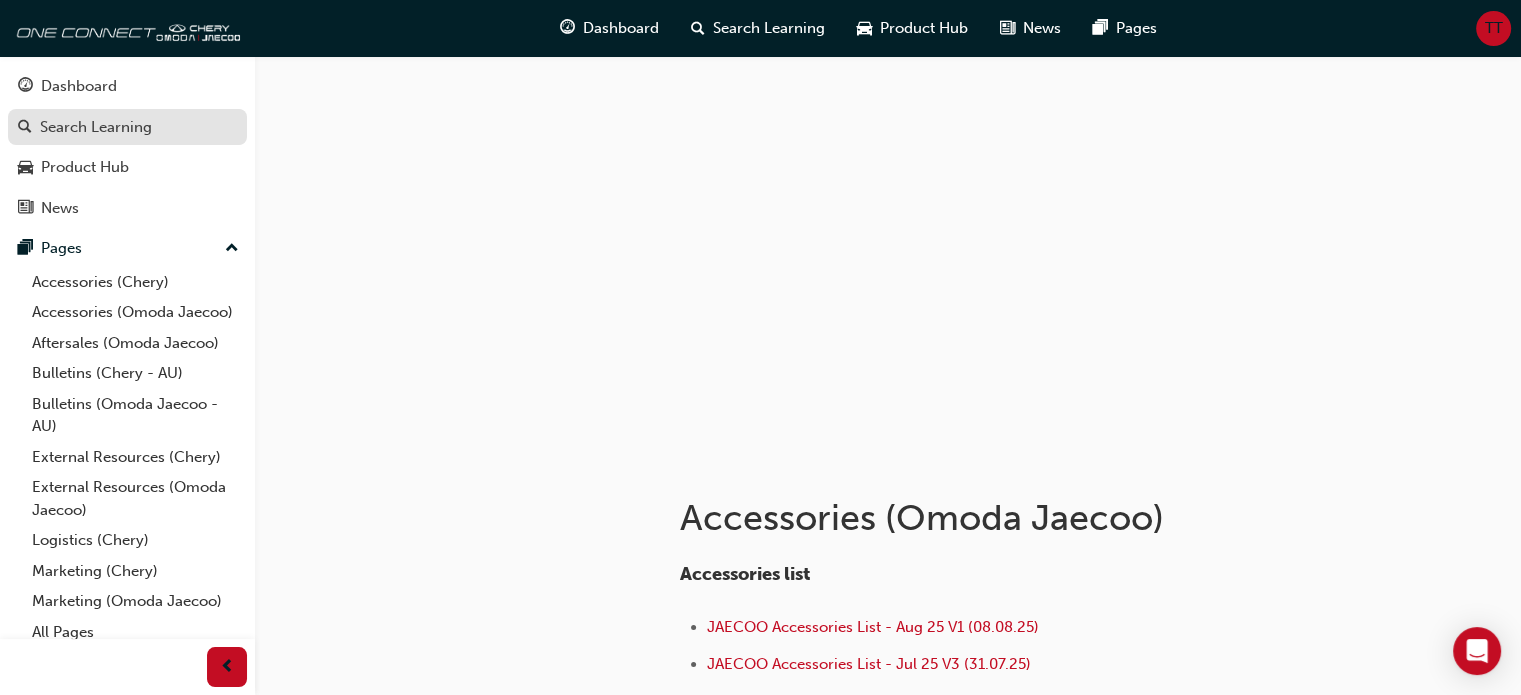 click on "Search Learning" at bounding box center (96, 127) 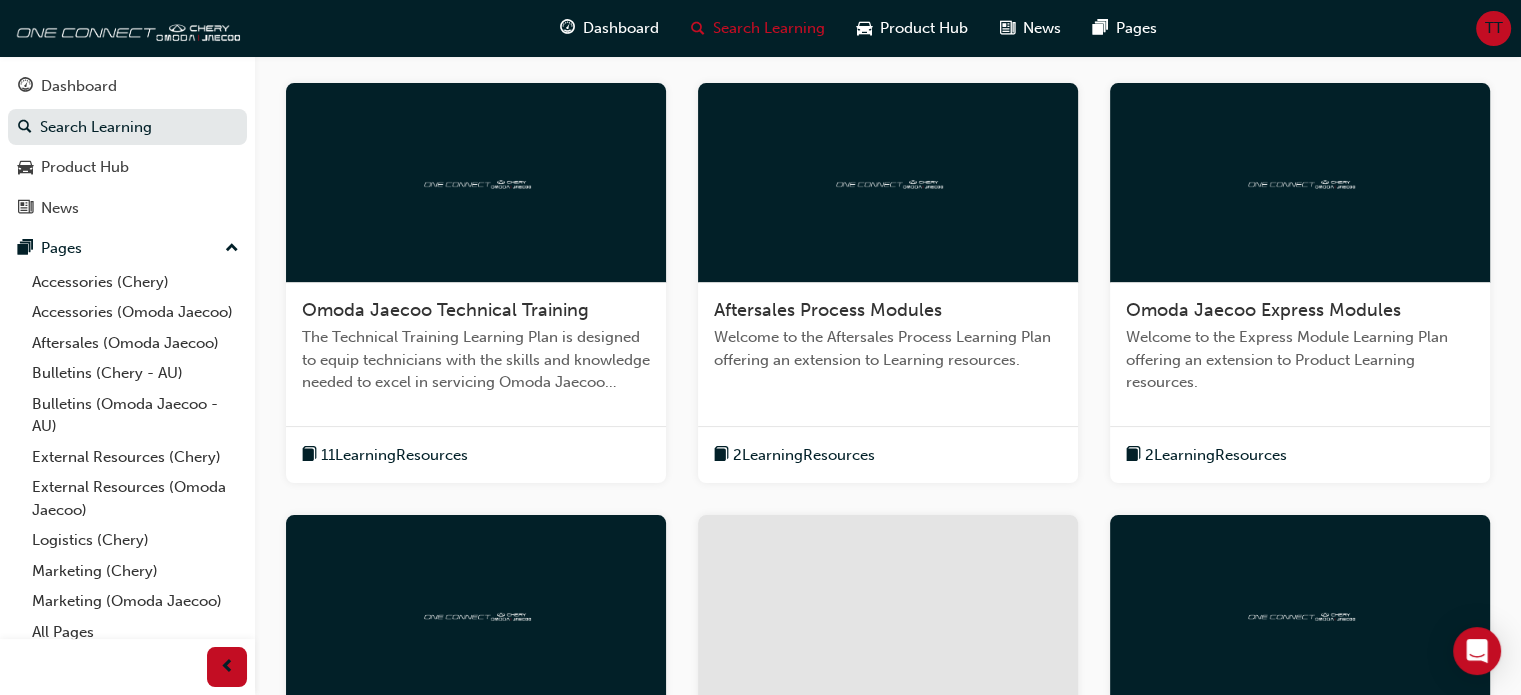 scroll, scrollTop: 400, scrollLeft: 0, axis: vertical 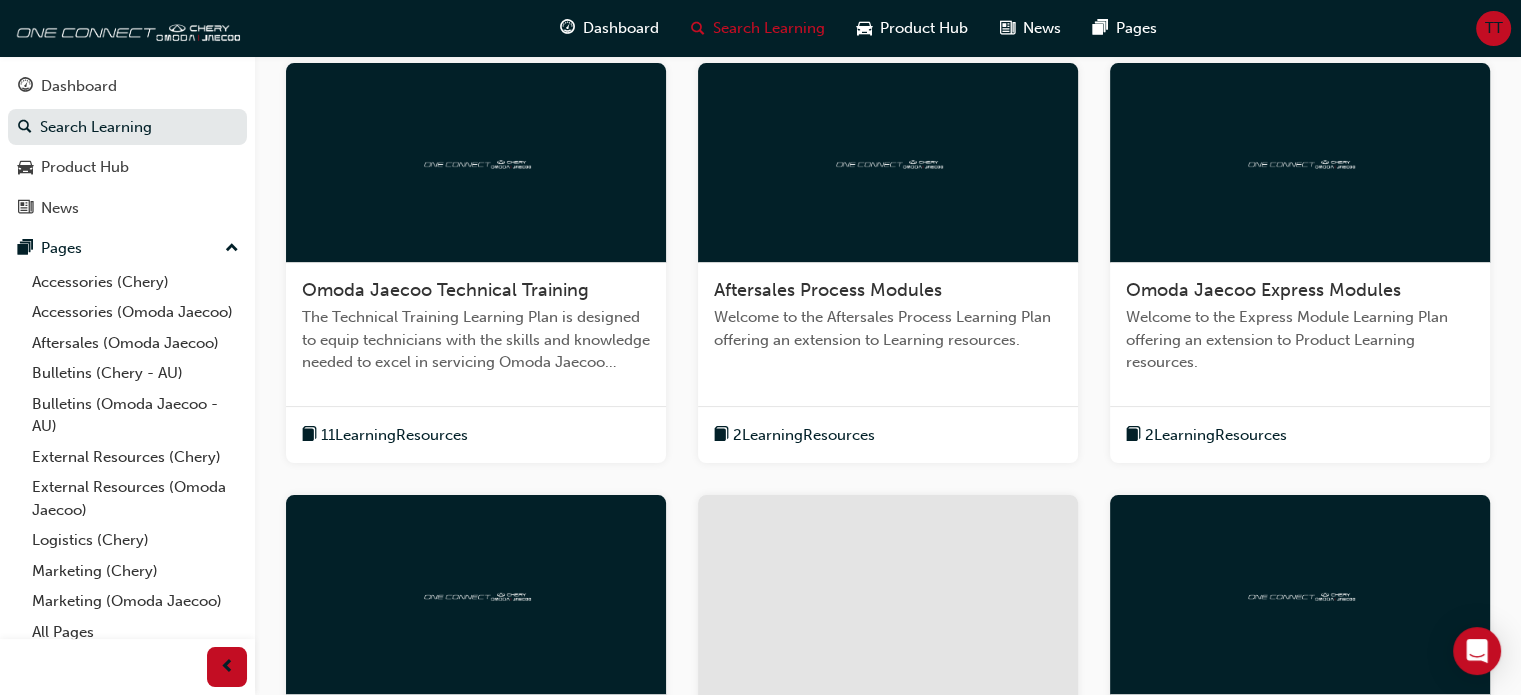 click on "2  Learning  Resources" at bounding box center (1216, 435) 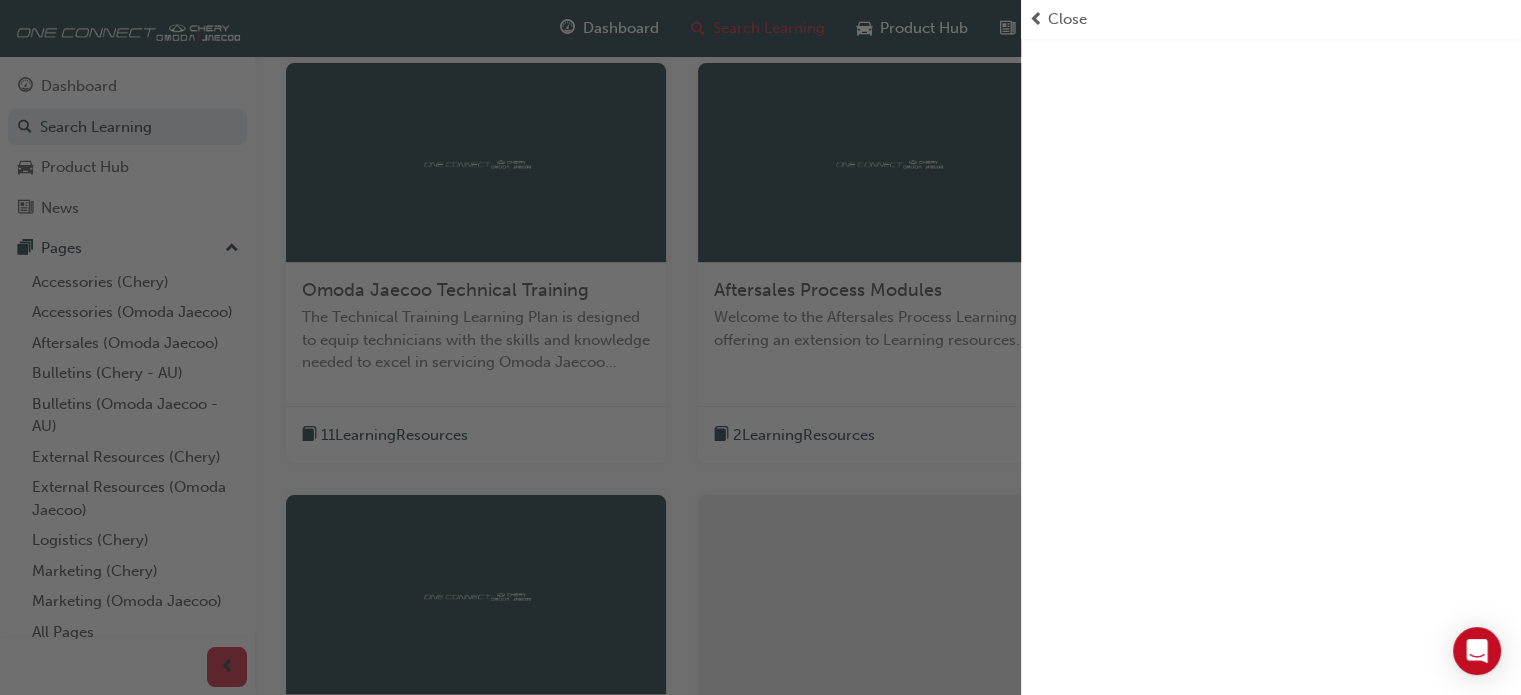 click at bounding box center (1036, 19) 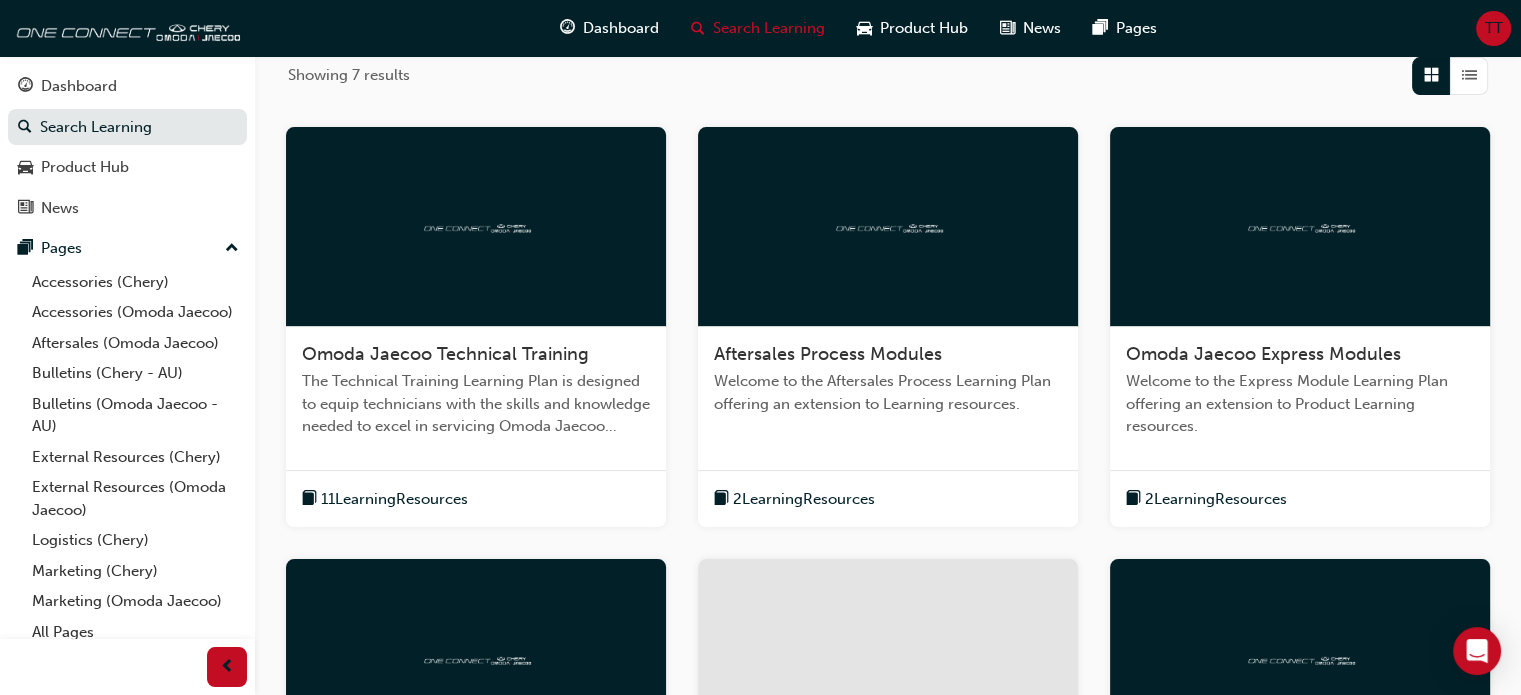 scroll, scrollTop: 300, scrollLeft: 0, axis: vertical 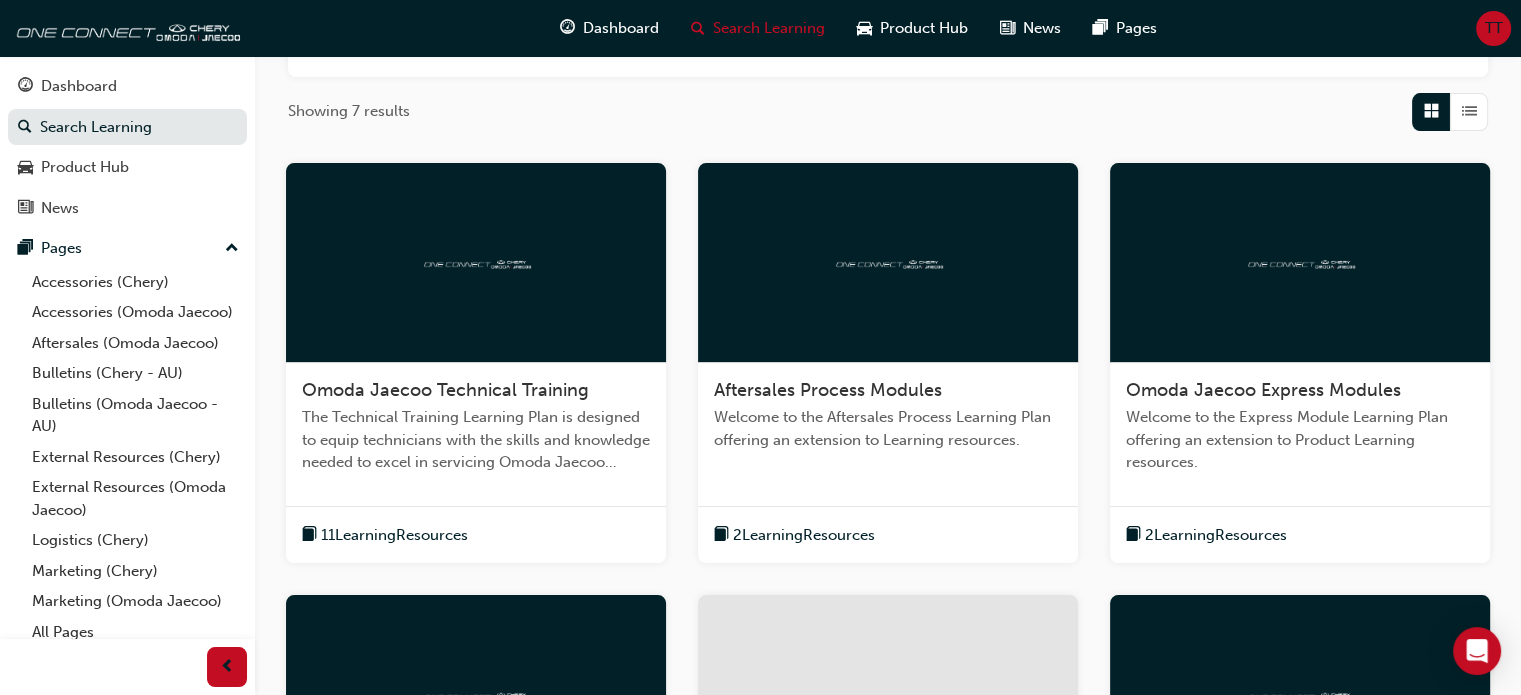 click at bounding box center (1300, 263) 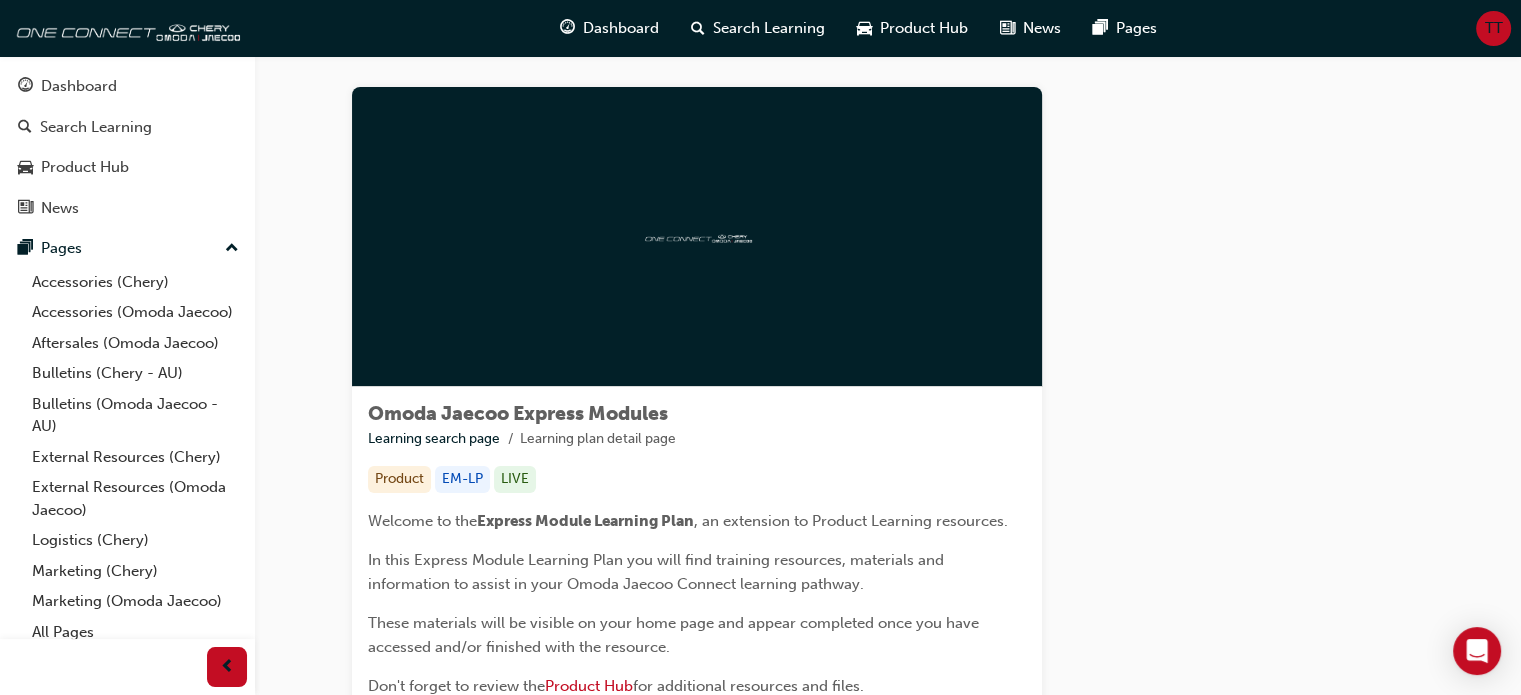 scroll, scrollTop: 0, scrollLeft: 0, axis: both 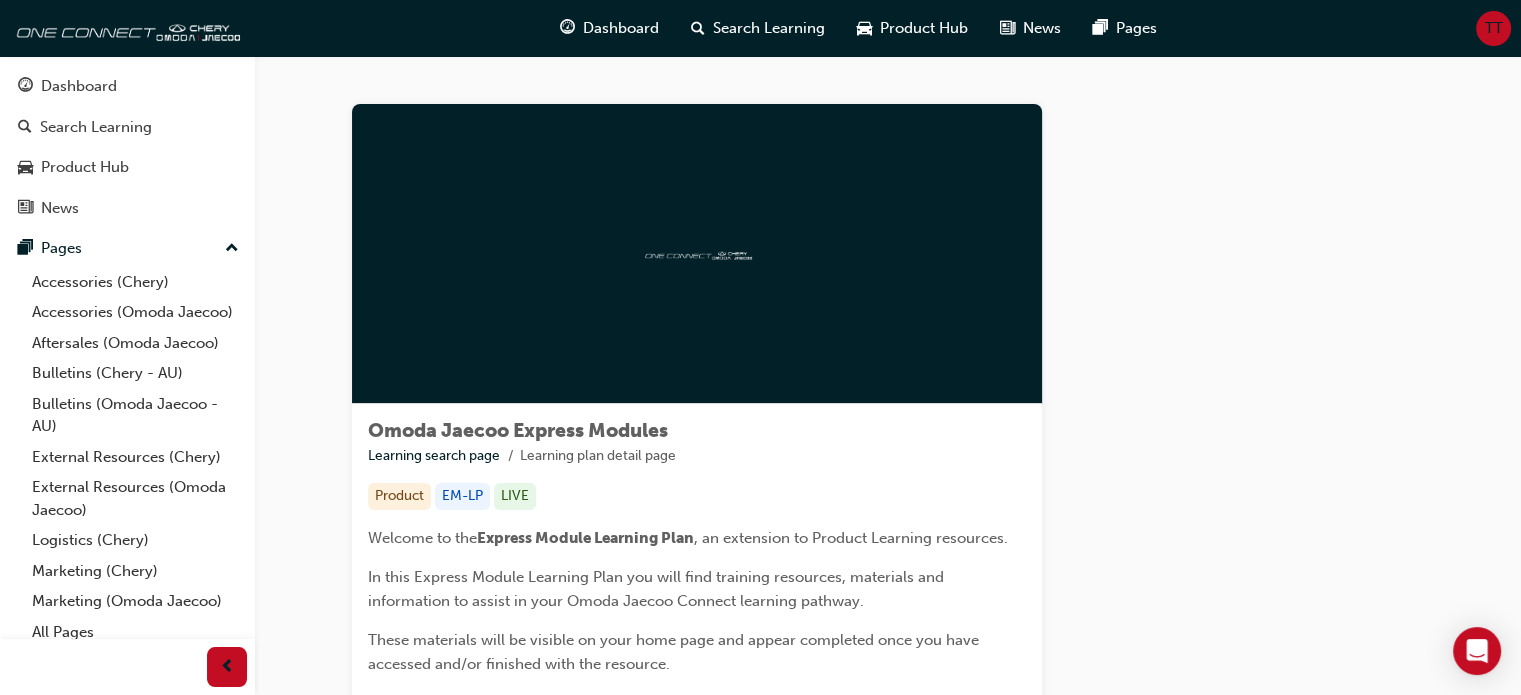 click at bounding box center (697, 254) 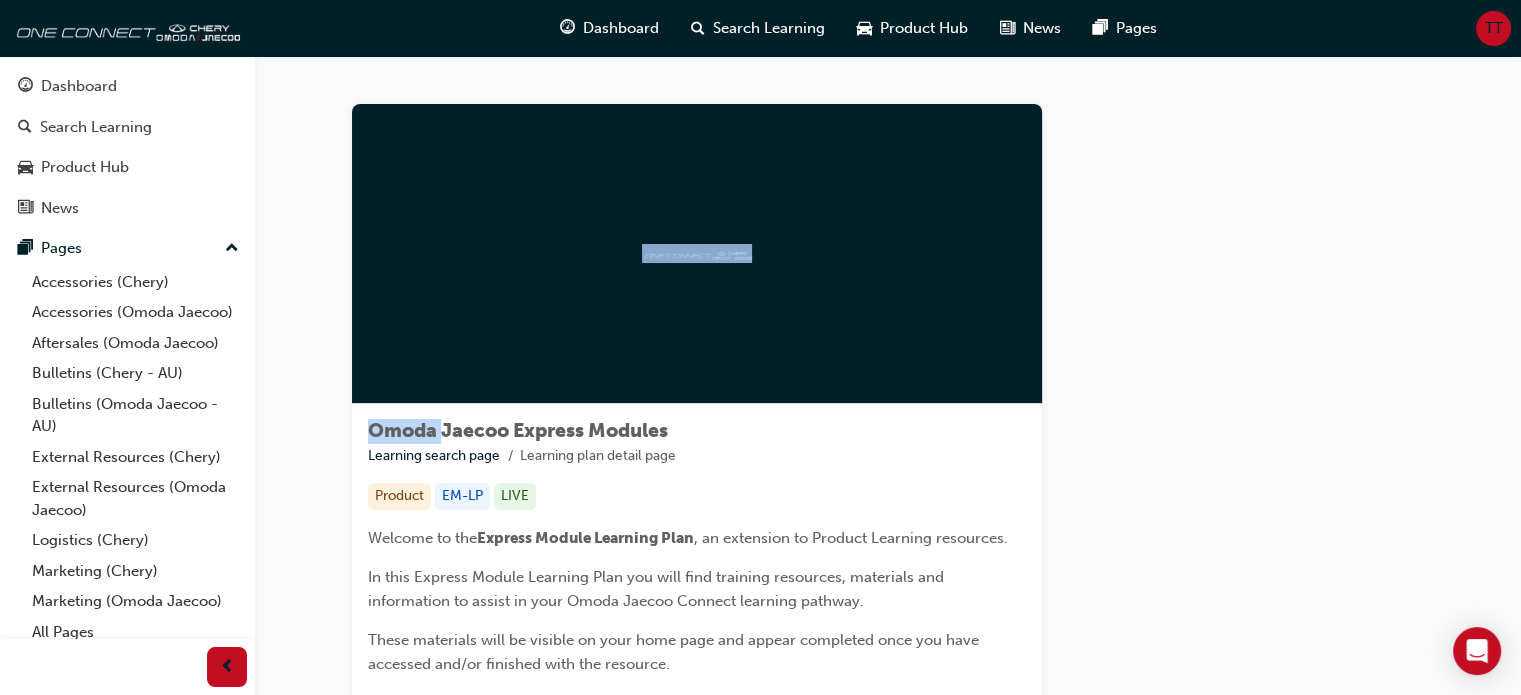 click at bounding box center [697, 254] 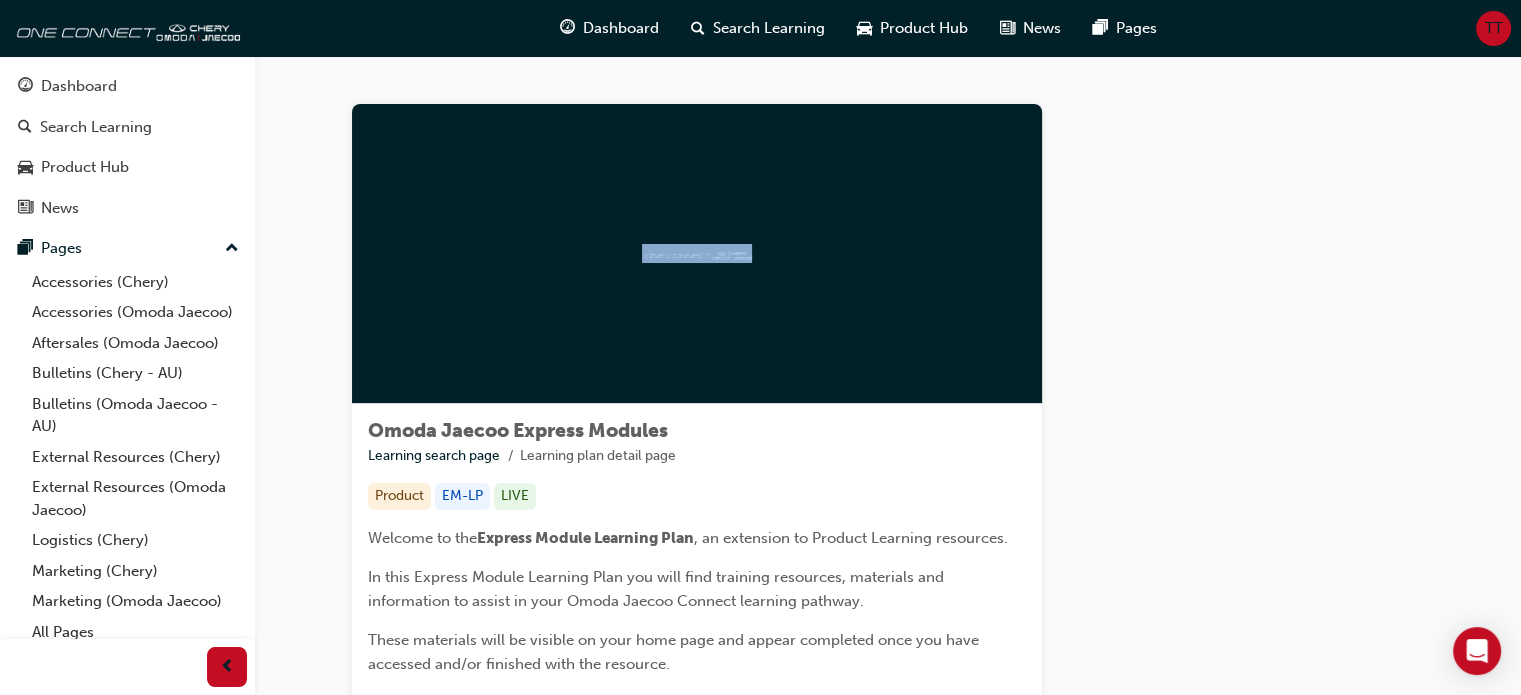 click at bounding box center (697, 254) 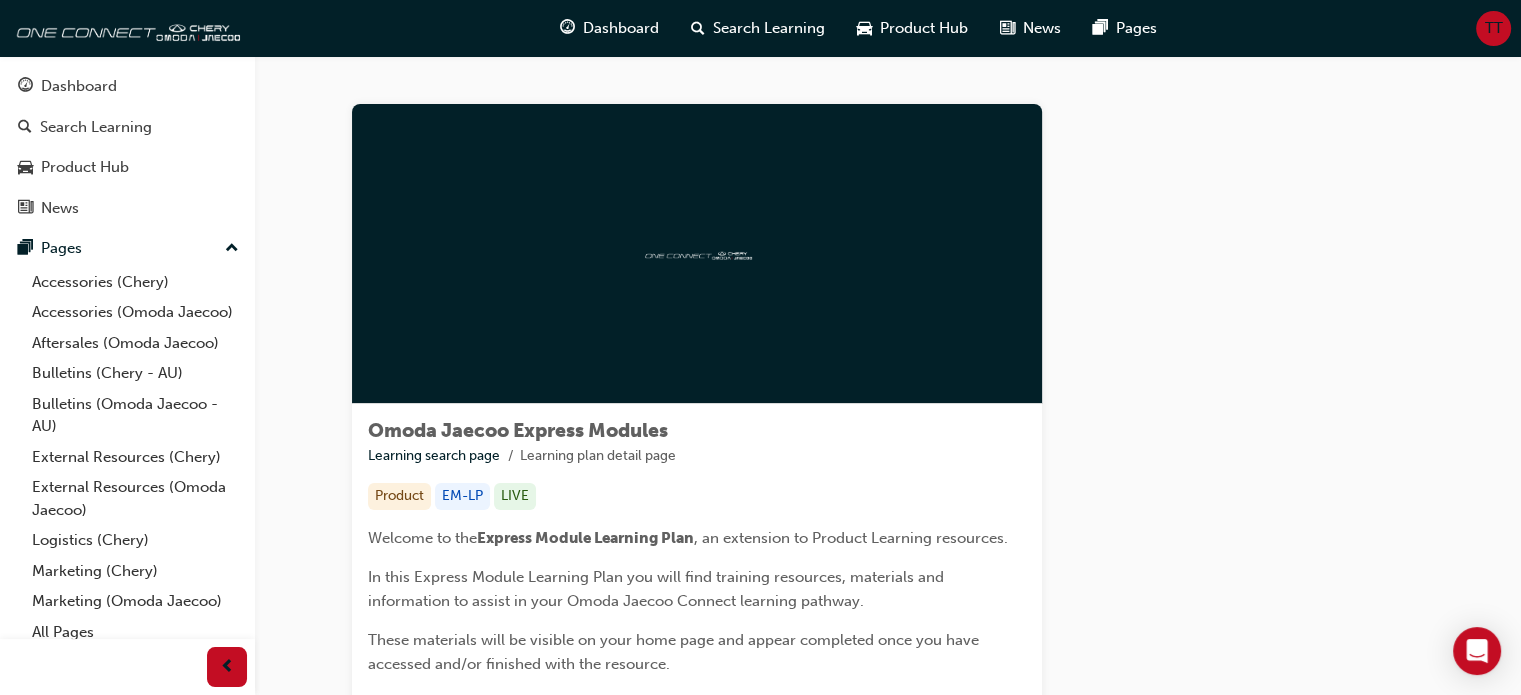 scroll, scrollTop: 100, scrollLeft: 0, axis: vertical 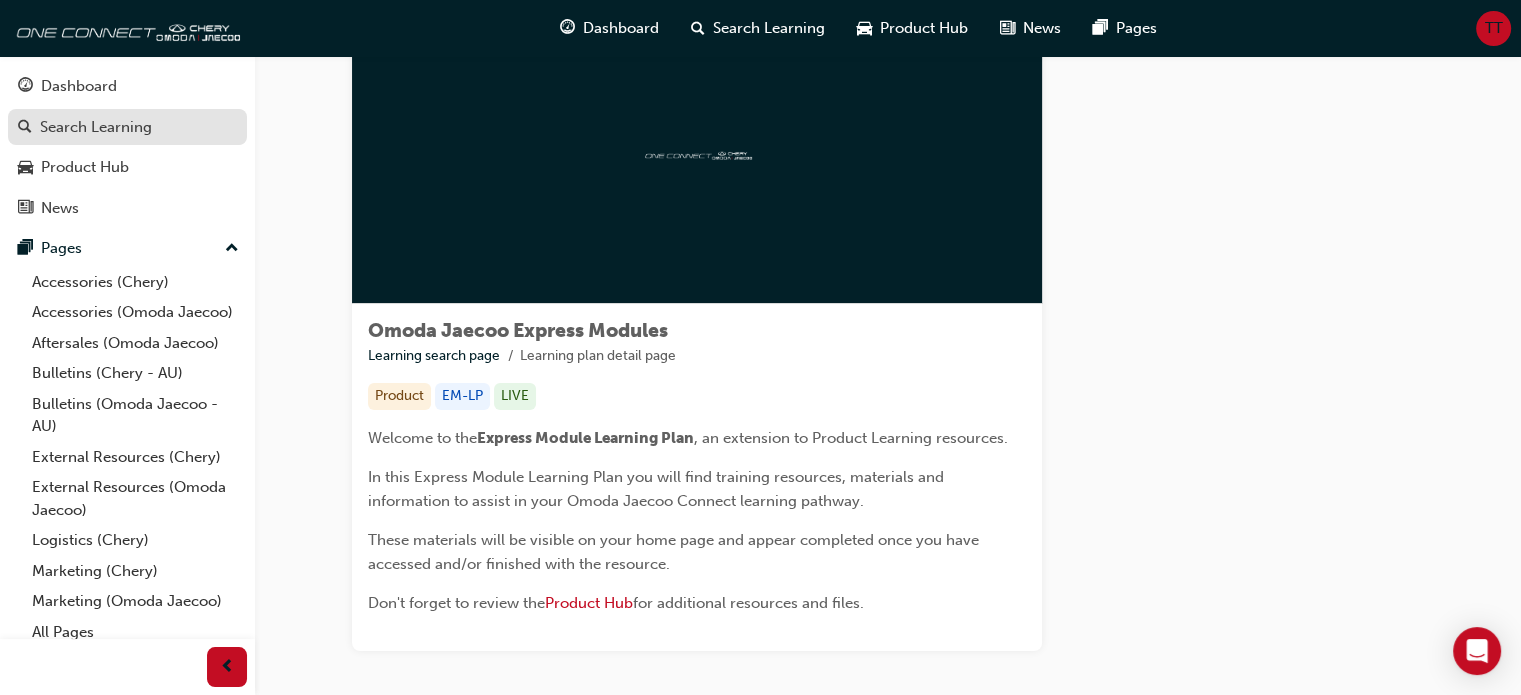 click on "Search Learning" at bounding box center [96, 127] 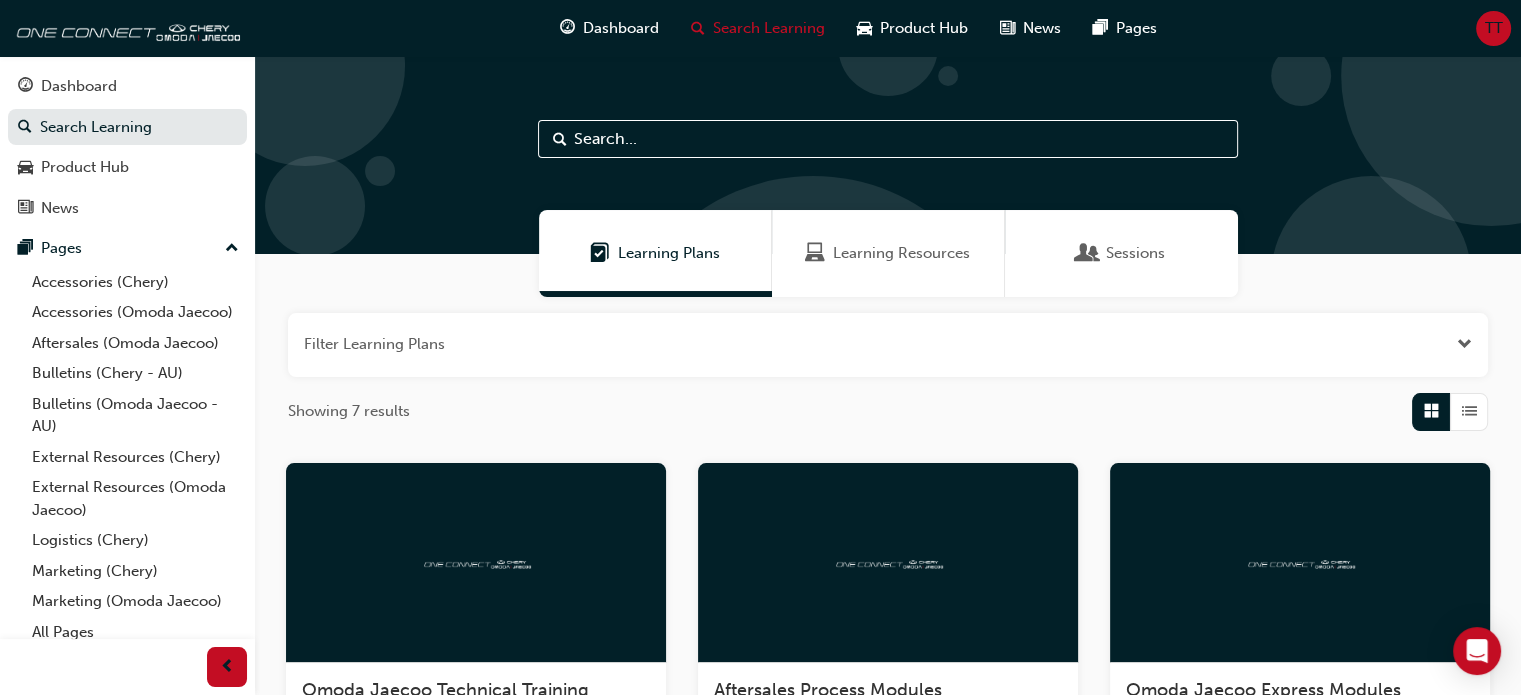 scroll, scrollTop: 100, scrollLeft: 0, axis: vertical 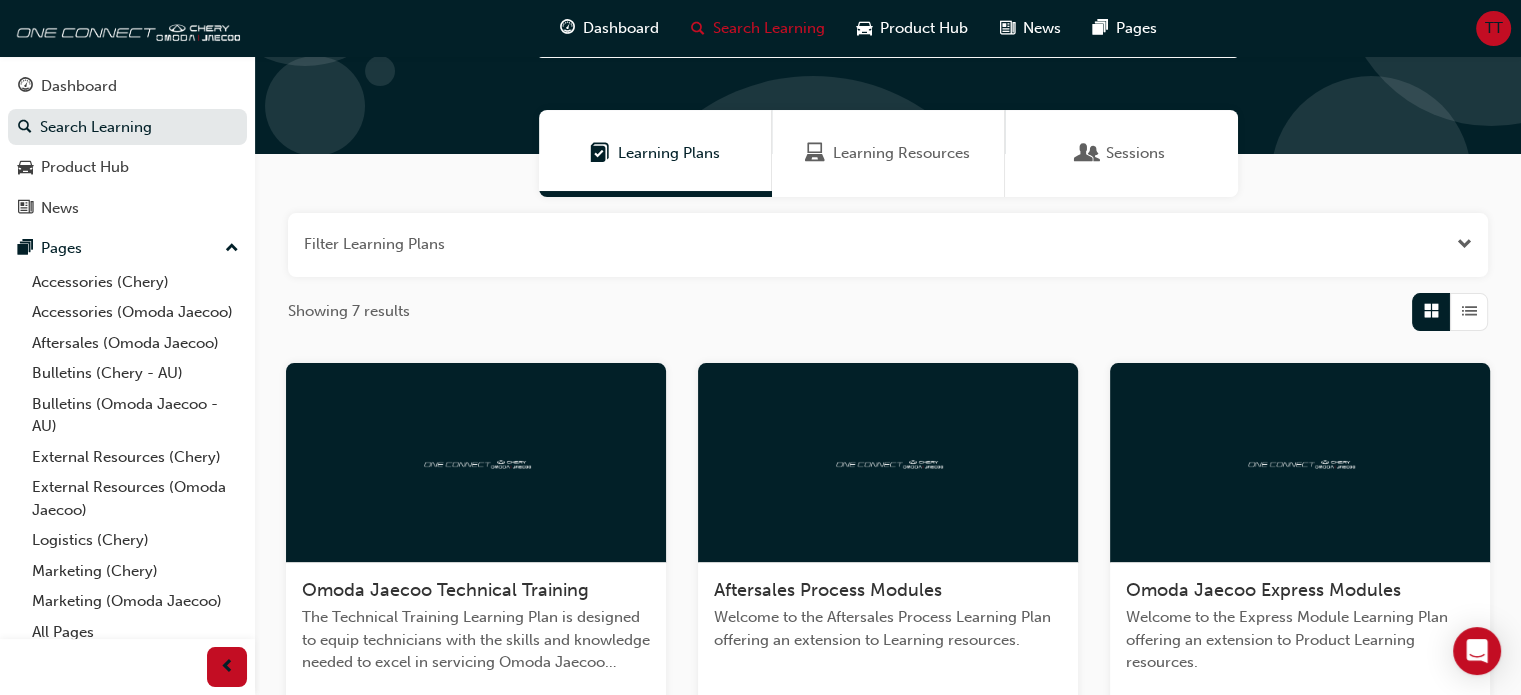click on "Learning Resources" at bounding box center (901, 153) 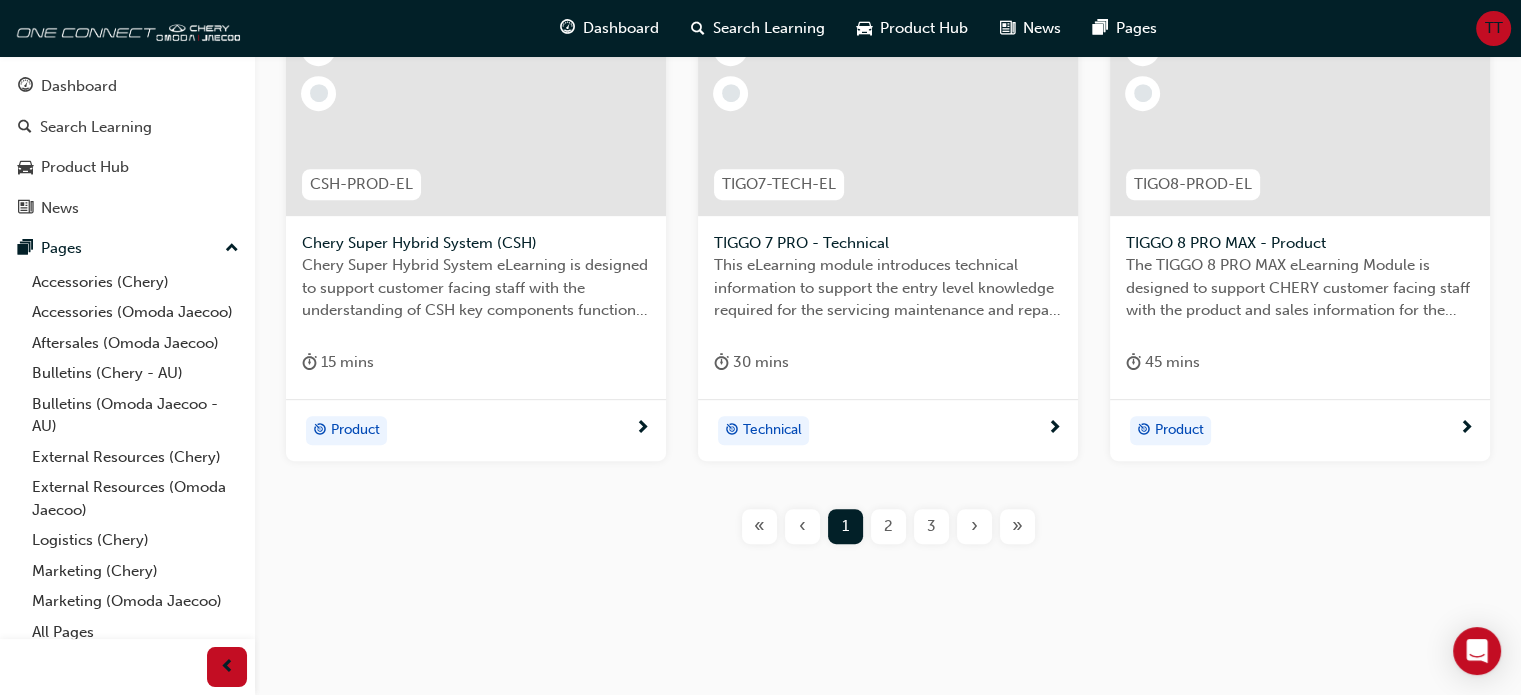scroll, scrollTop: 958, scrollLeft: 0, axis: vertical 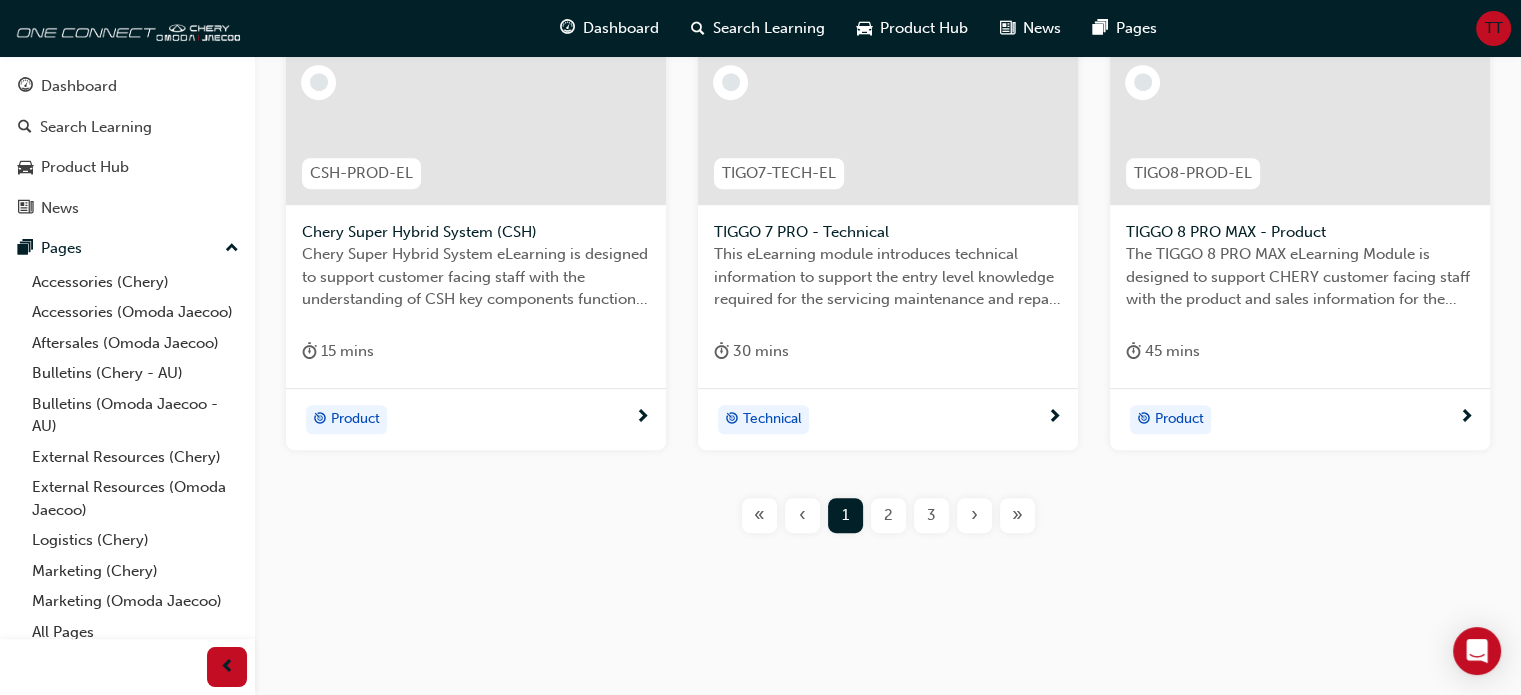 click on "2" at bounding box center [888, 515] 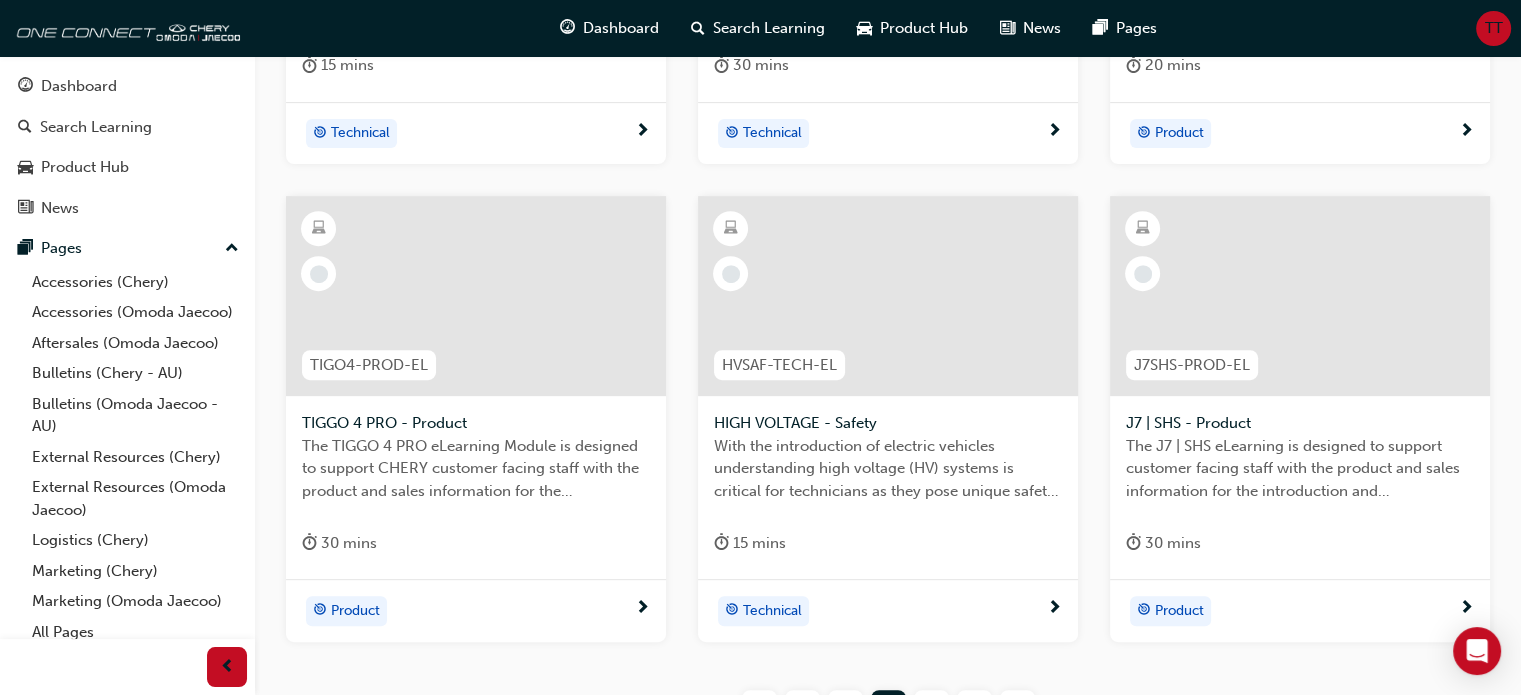 scroll, scrollTop: 636, scrollLeft: 0, axis: vertical 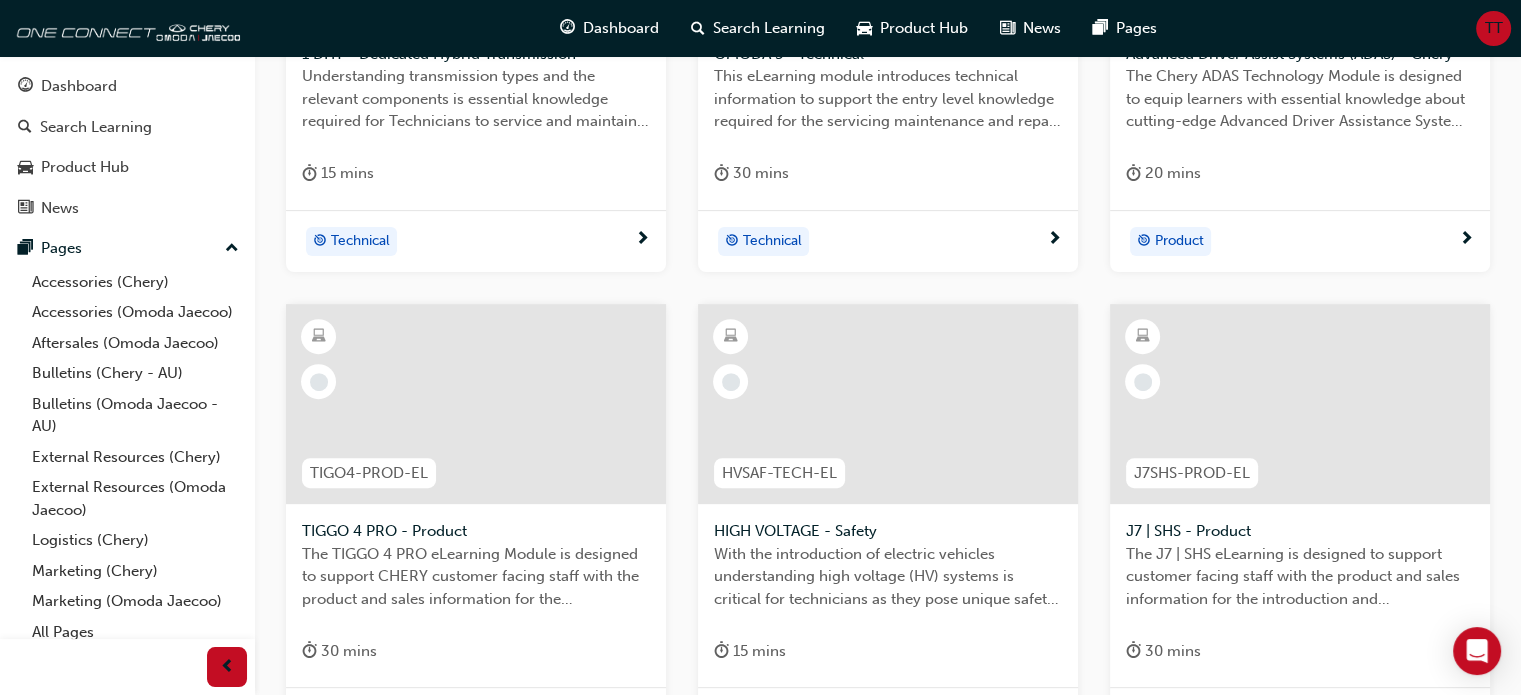 click at bounding box center [1300, 404] 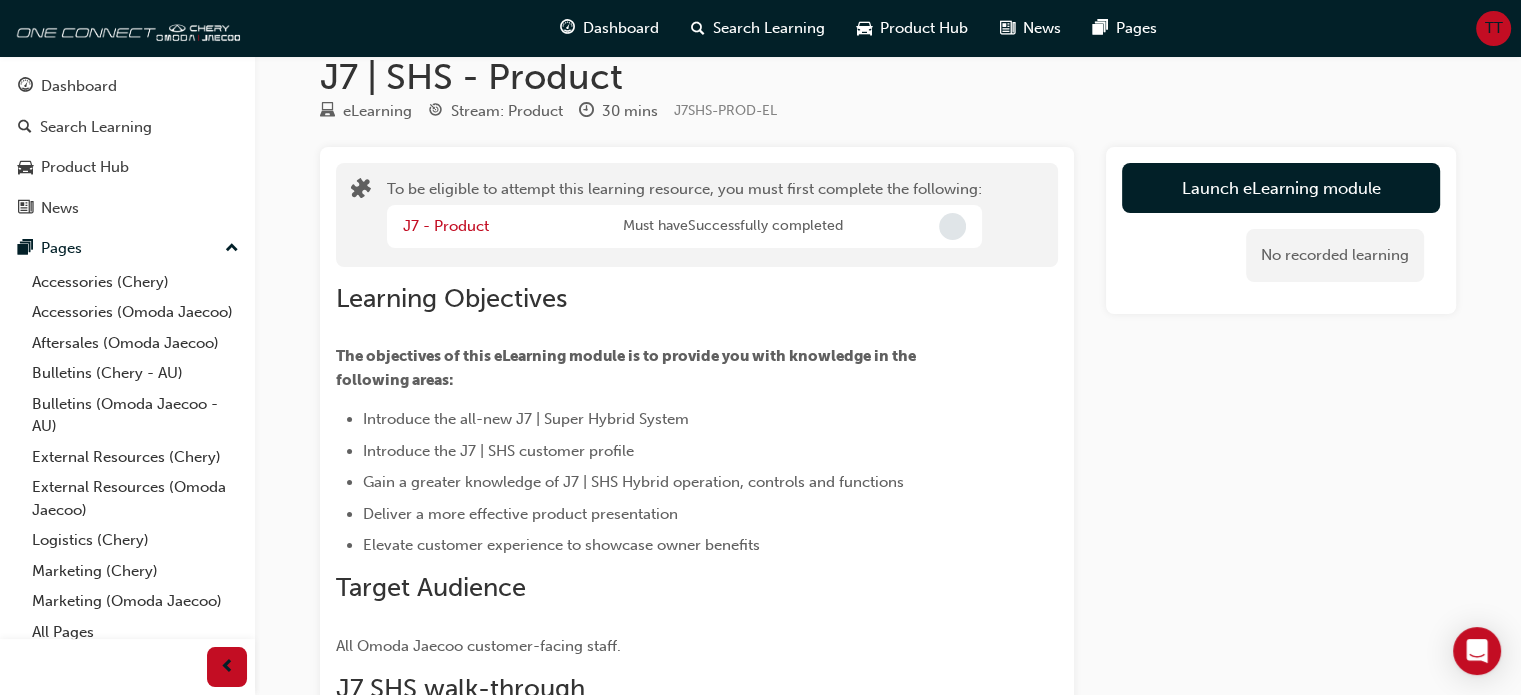 scroll, scrollTop: 0, scrollLeft: 0, axis: both 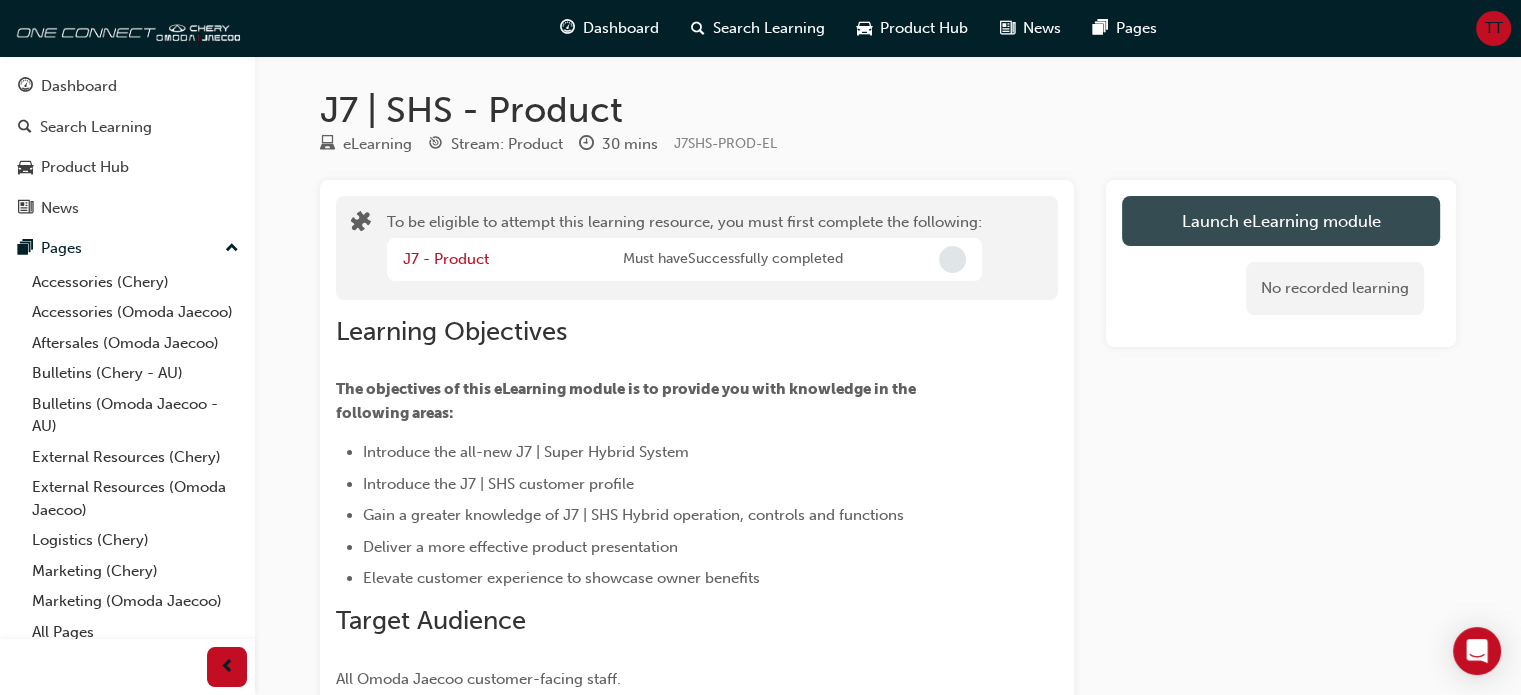 click on "Launch eLearning module" at bounding box center [1281, 221] 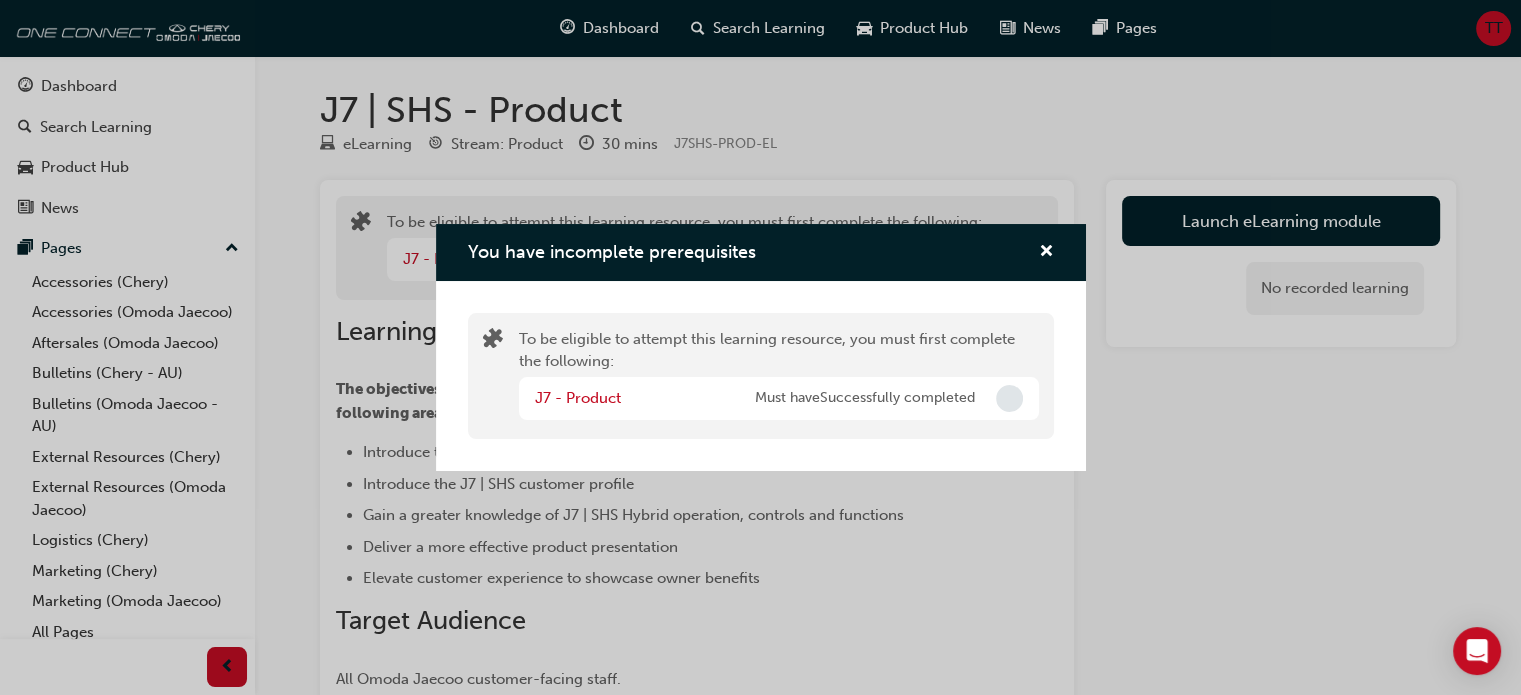 click at bounding box center (1009, 398) 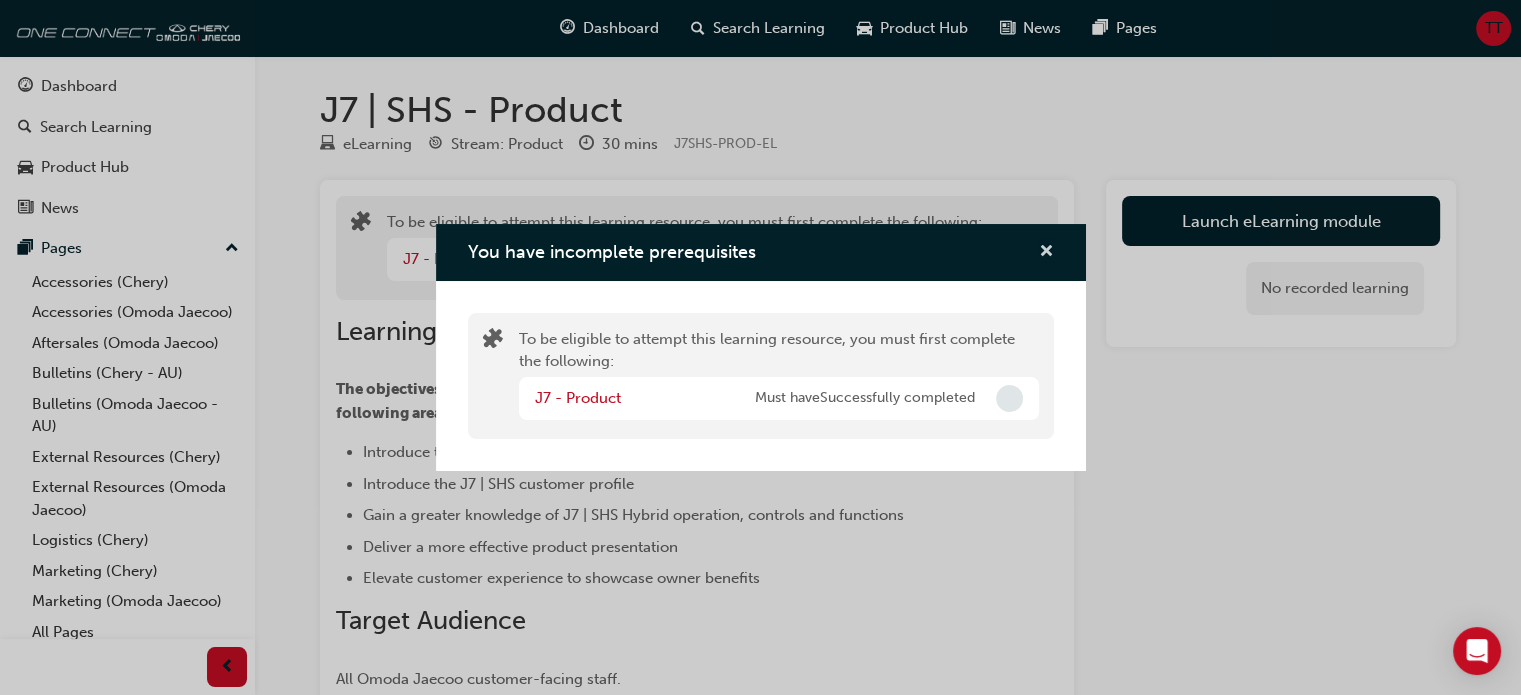 click at bounding box center (1046, 253) 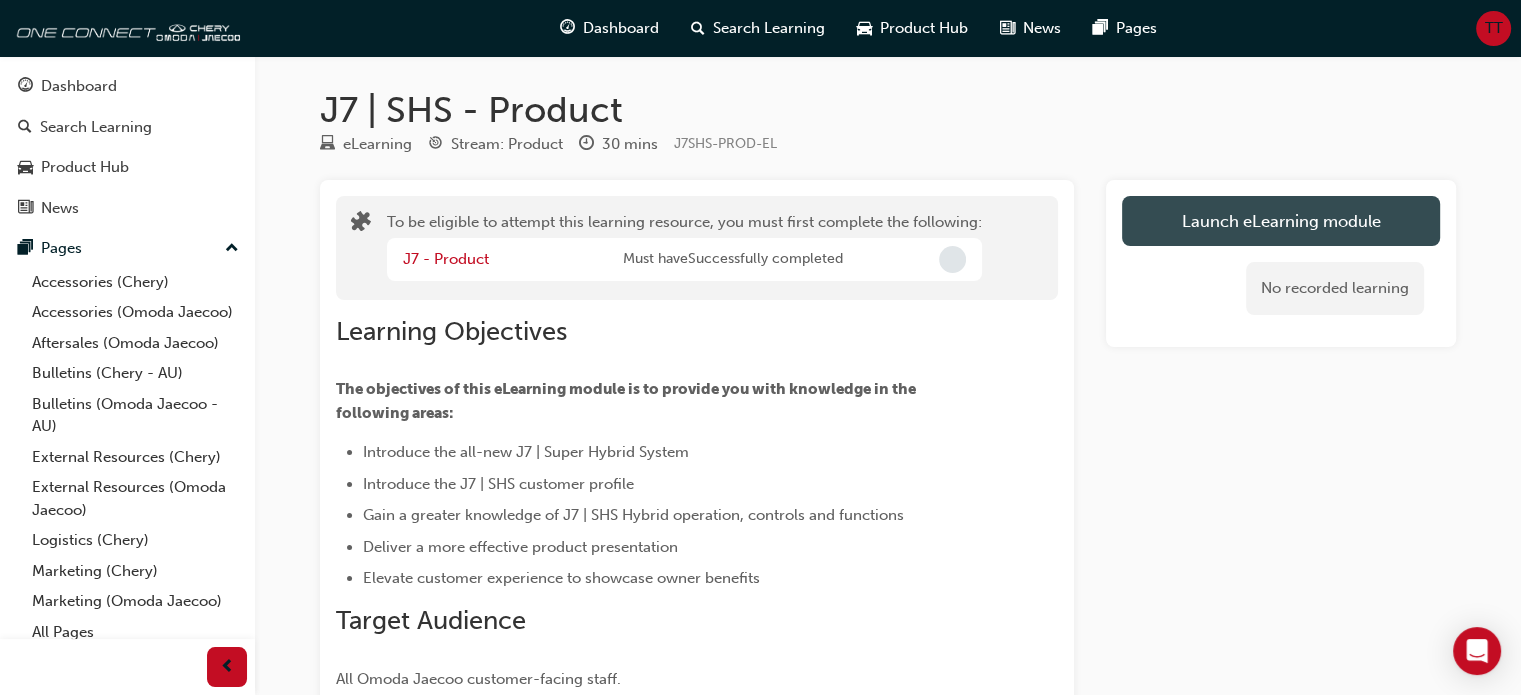 click on "Launch eLearning module" at bounding box center [1281, 221] 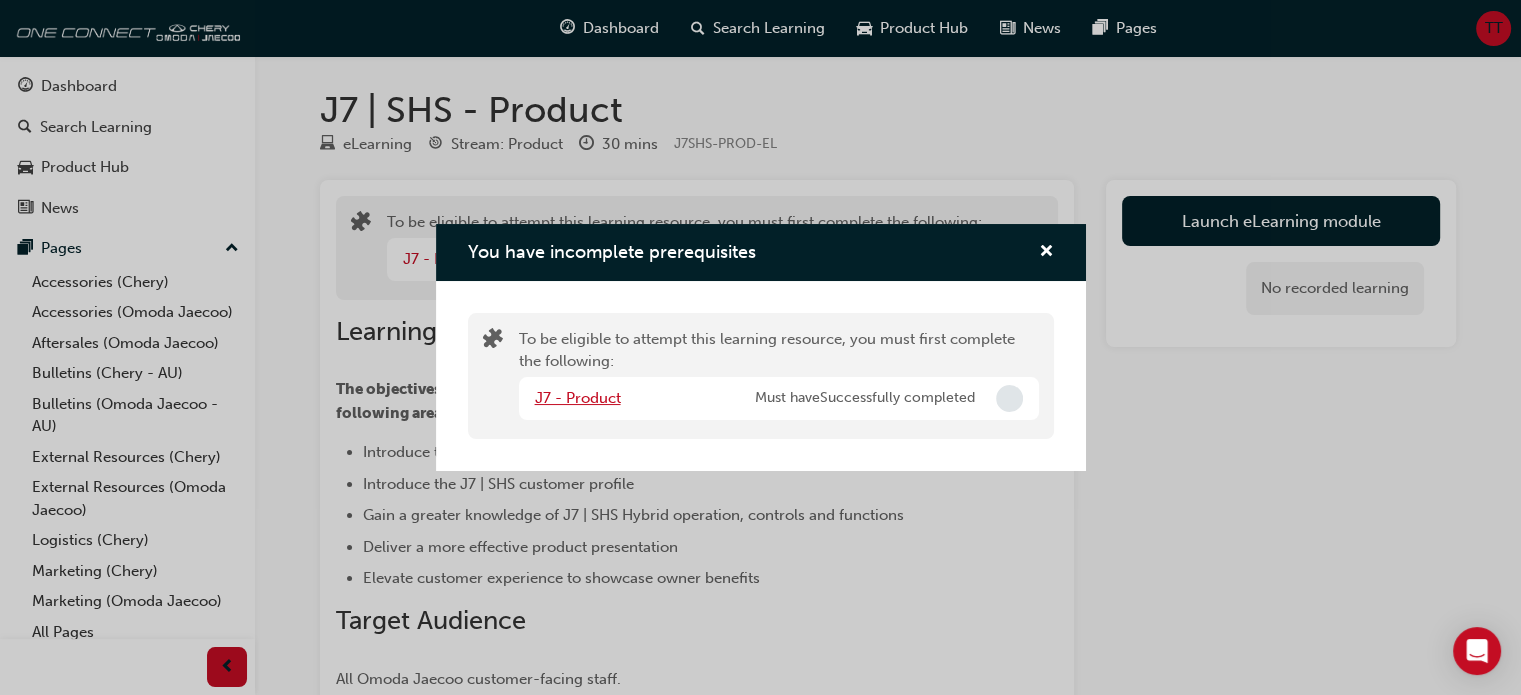 click on "J7 - Product" at bounding box center (578, 398) 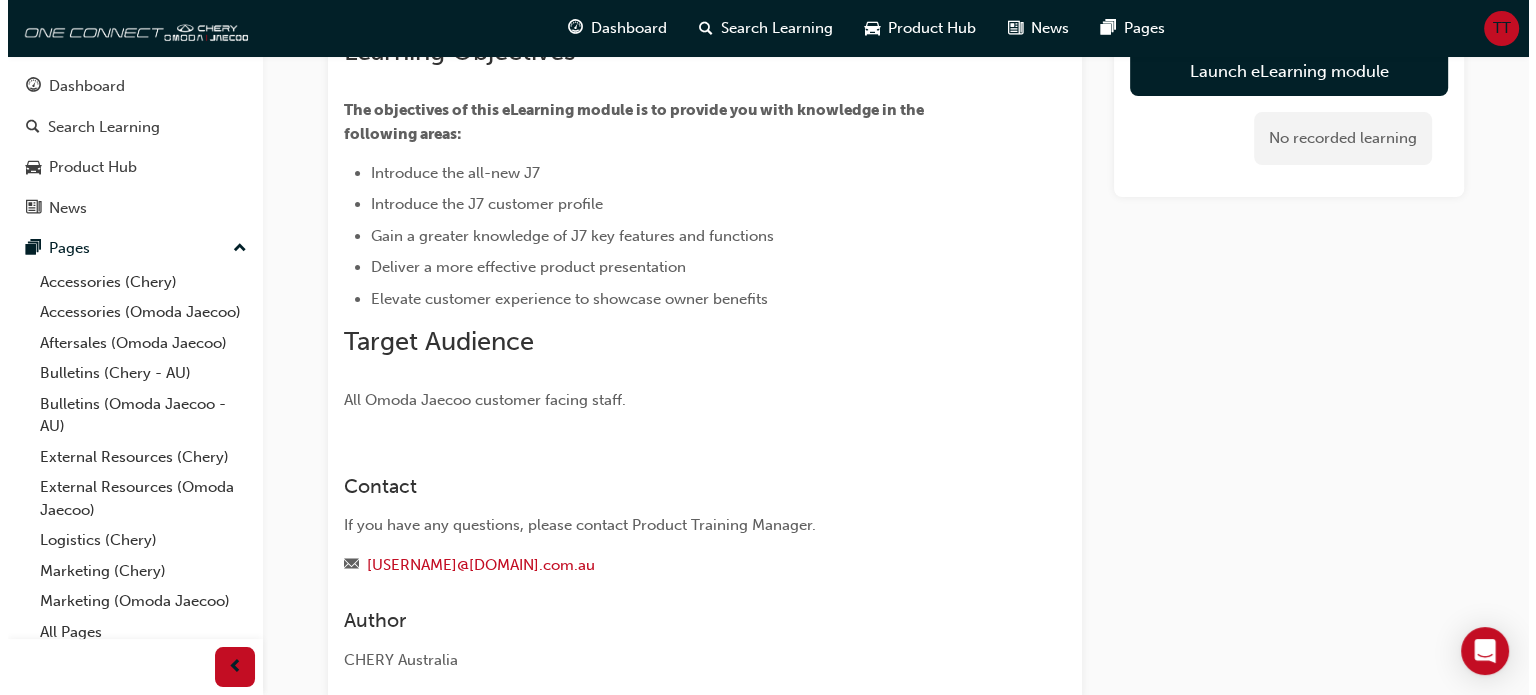 scroll, scrollTop: 0, scrollLeft: 0, axis: both 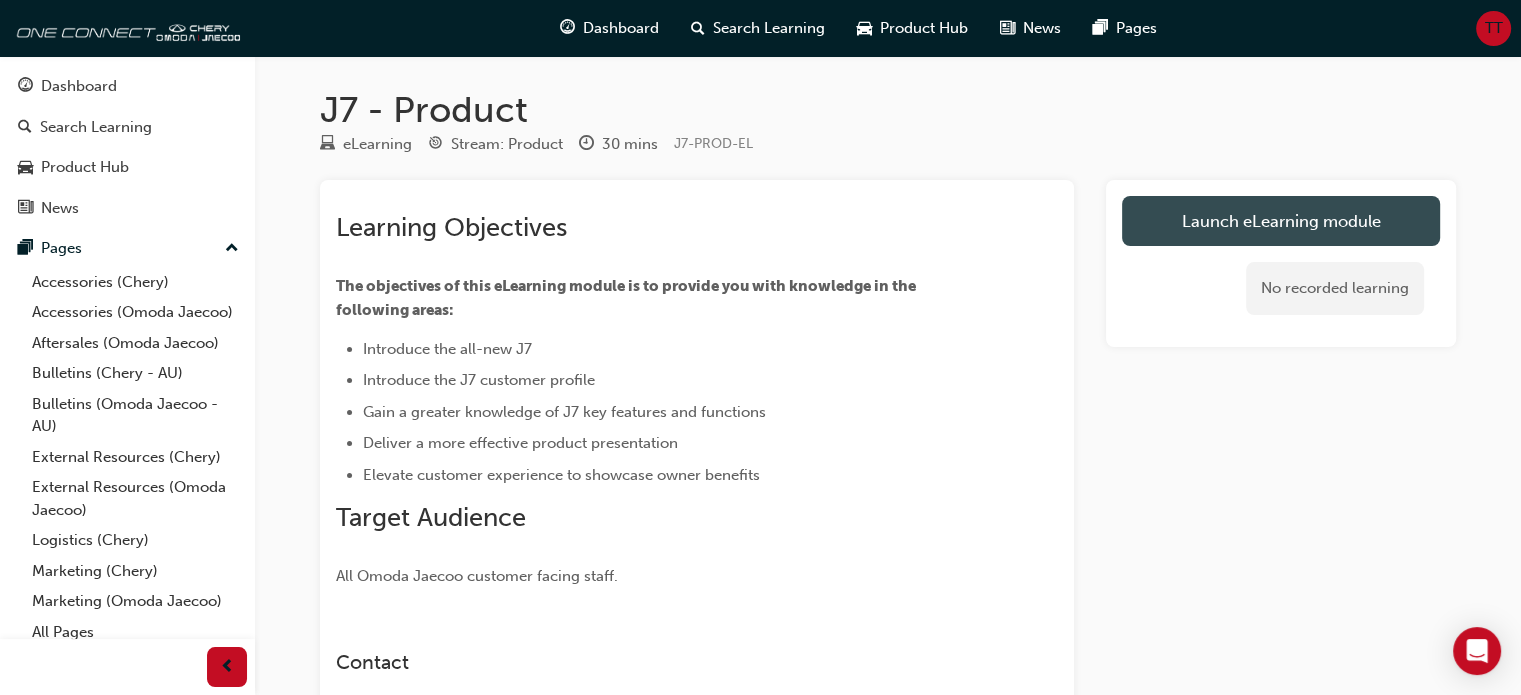 click on "Launch eLearning module" at bounding box center [1281, 221] 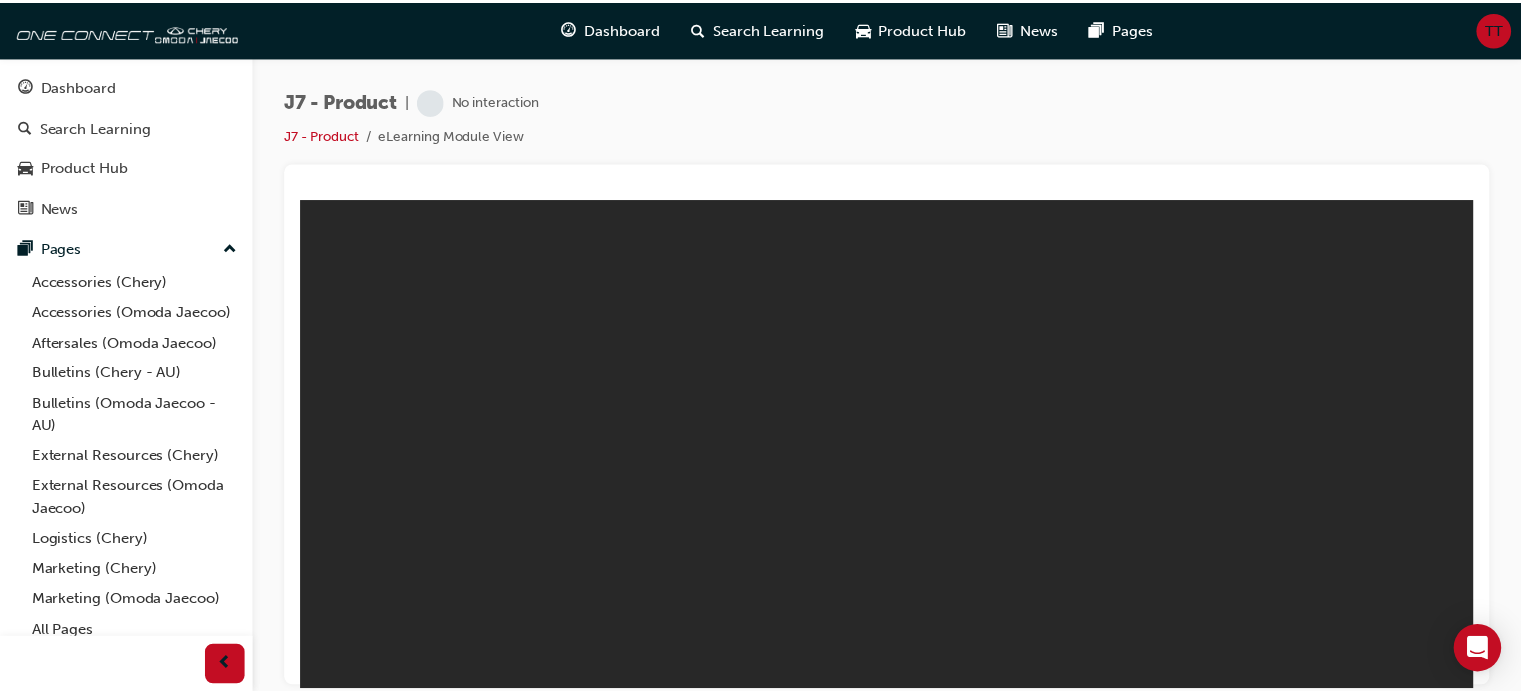 scroll, scrollTop: 0, scrollLeft: 0, axis: both 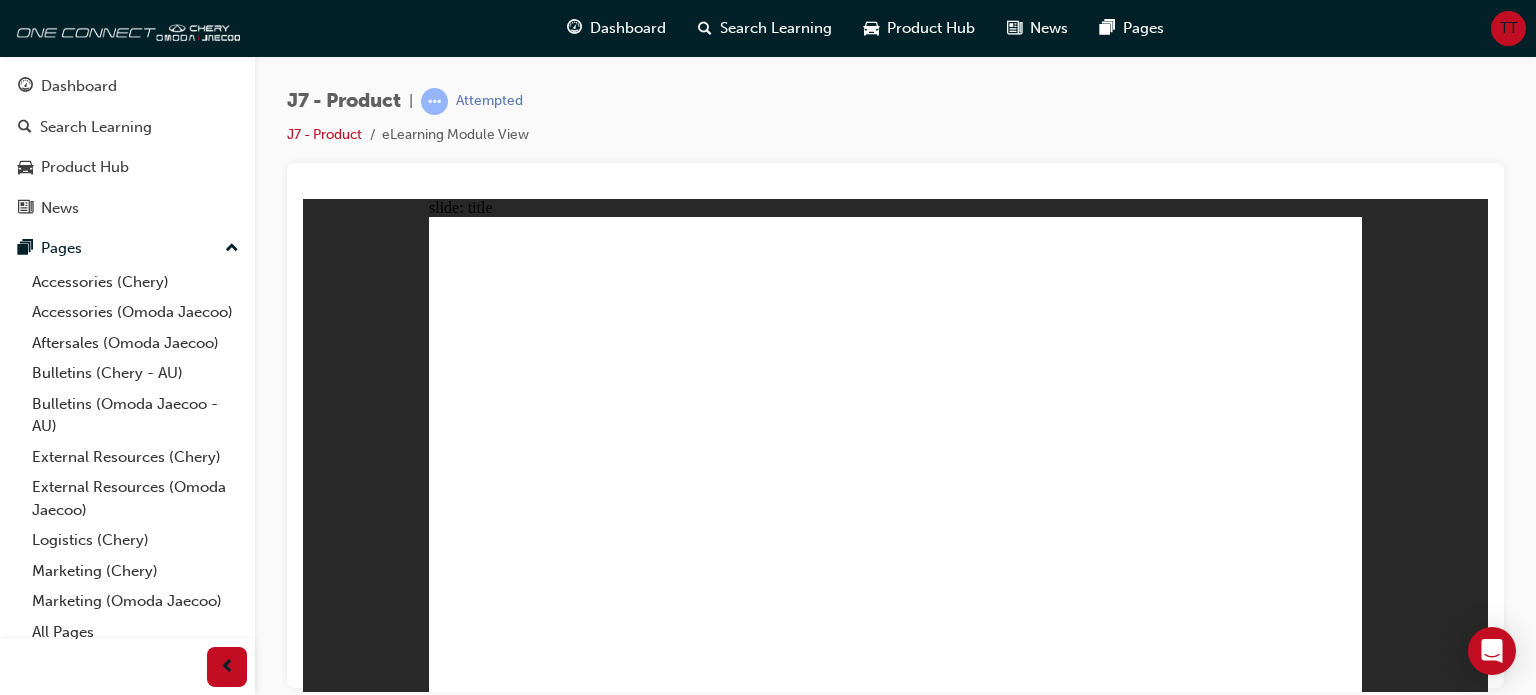 click 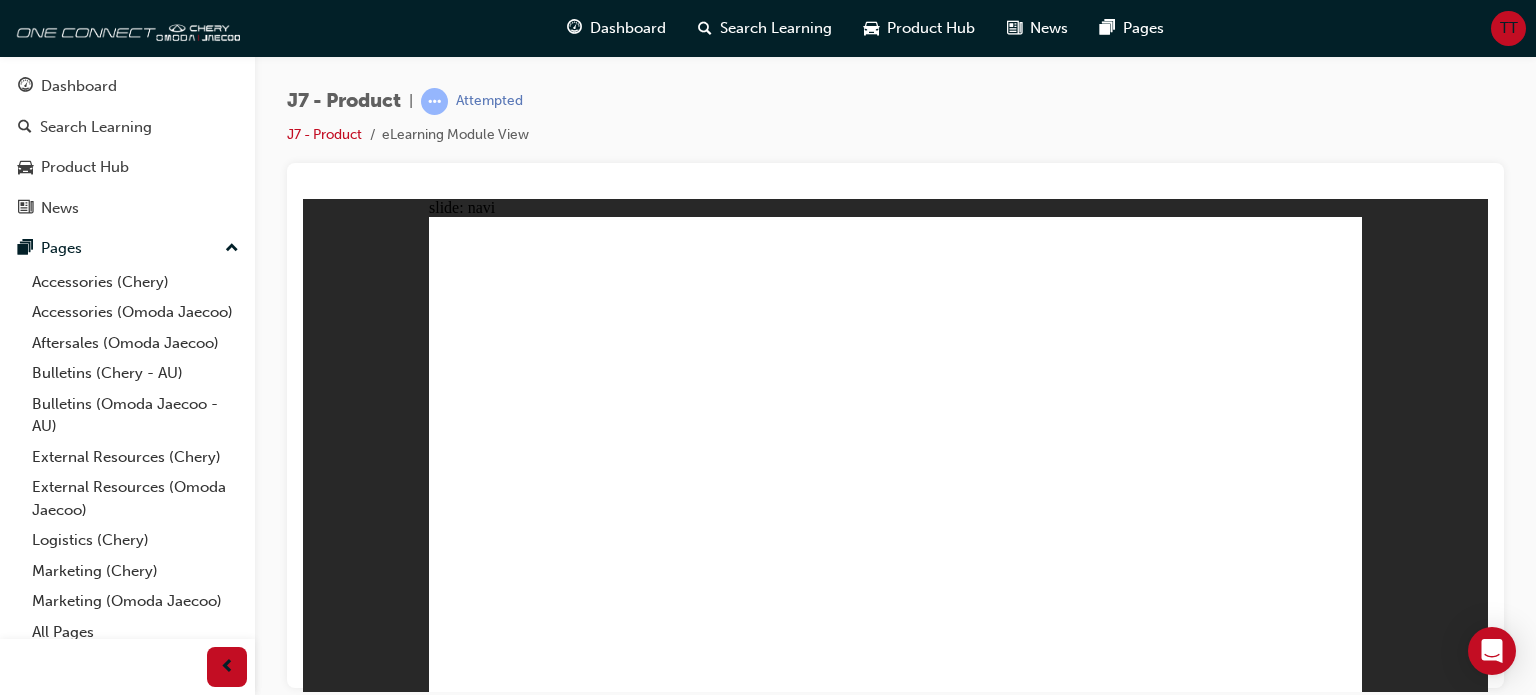 click 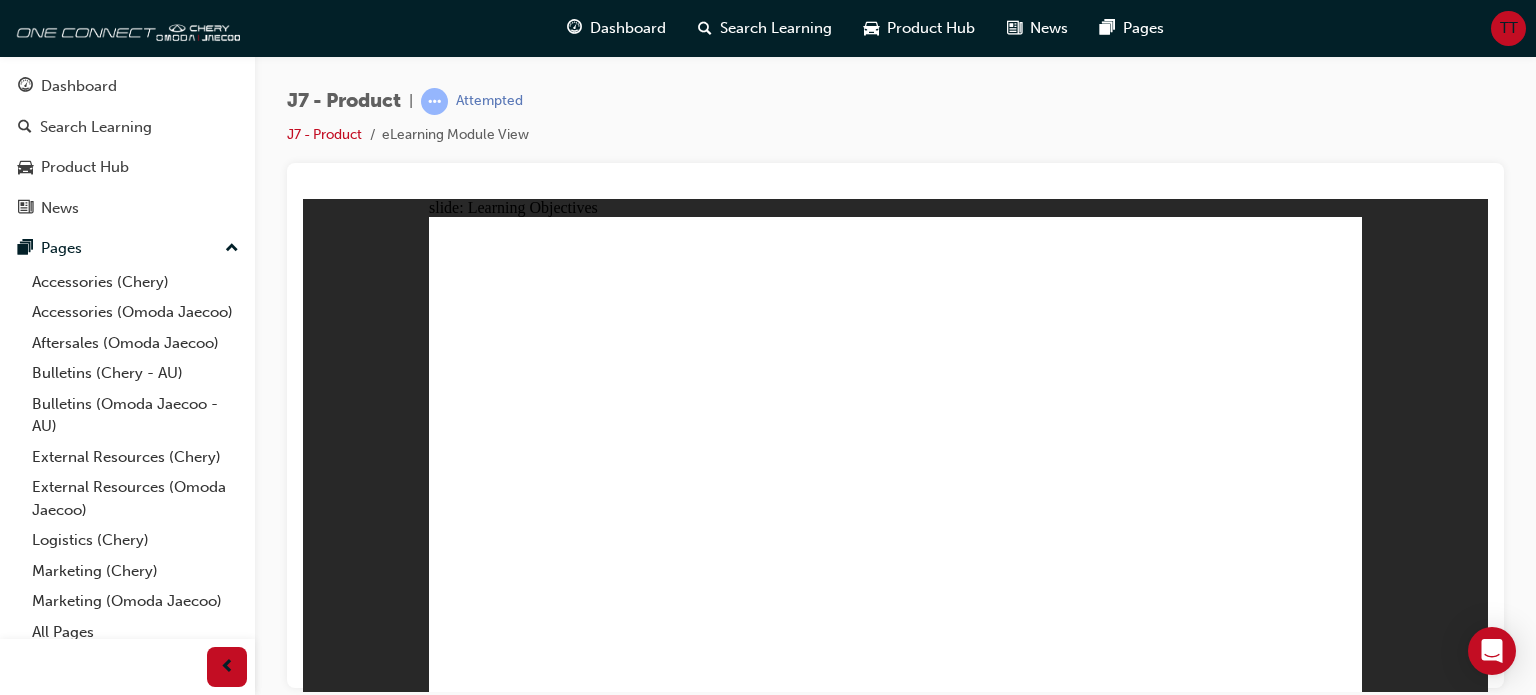 click 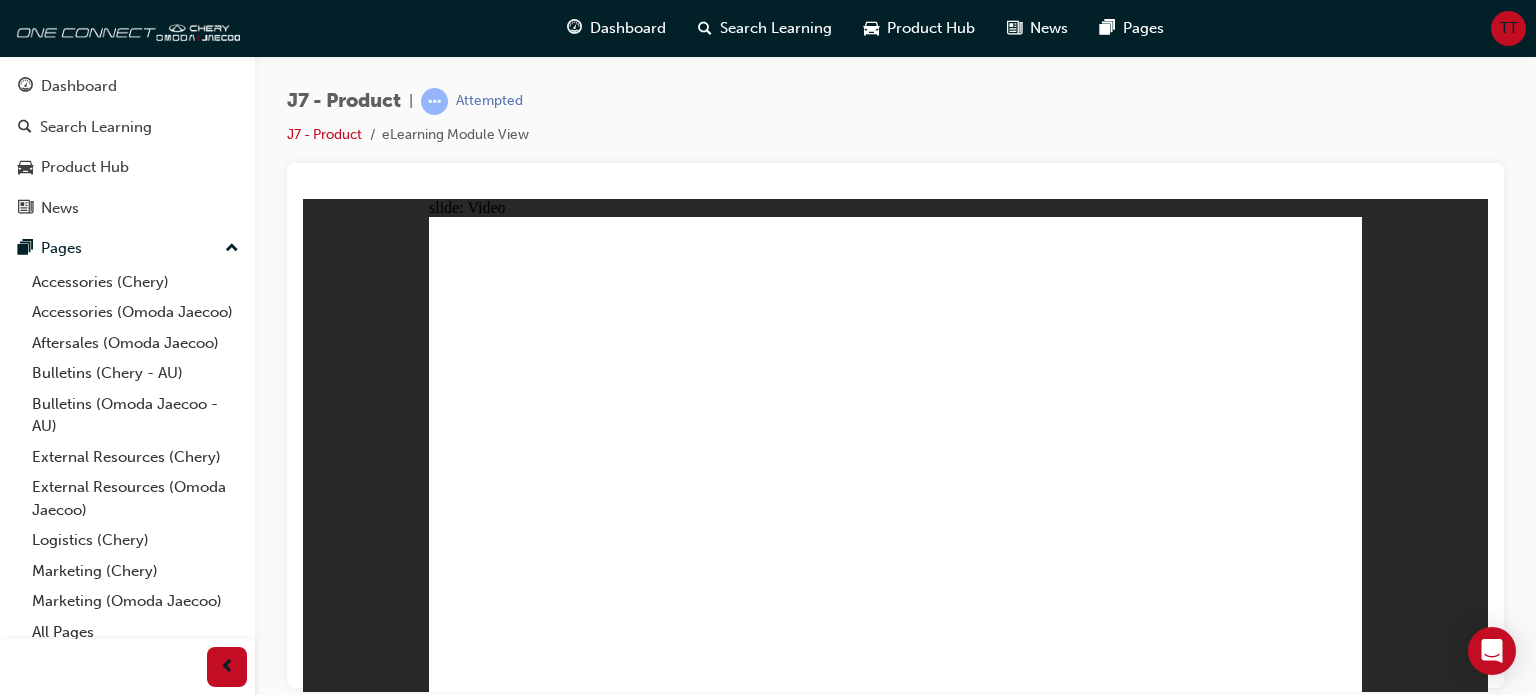 click 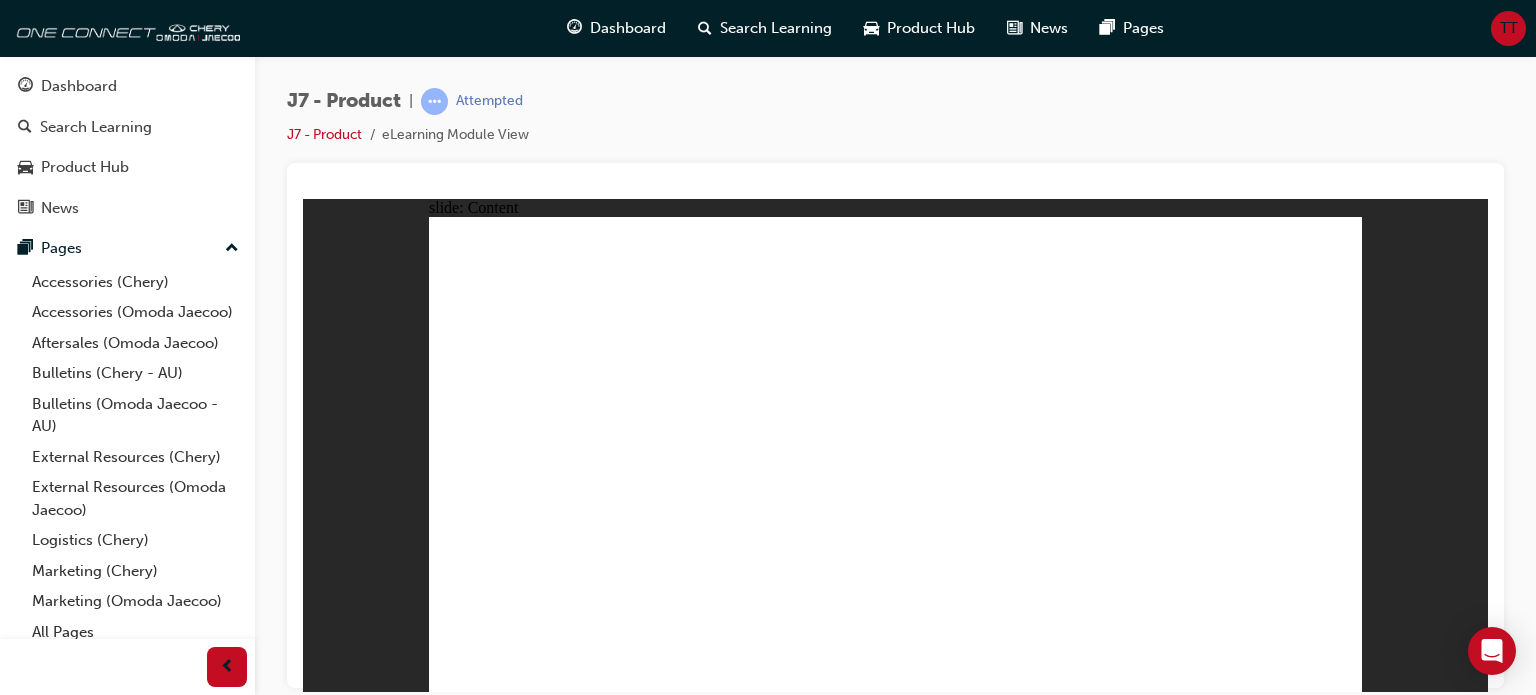 click 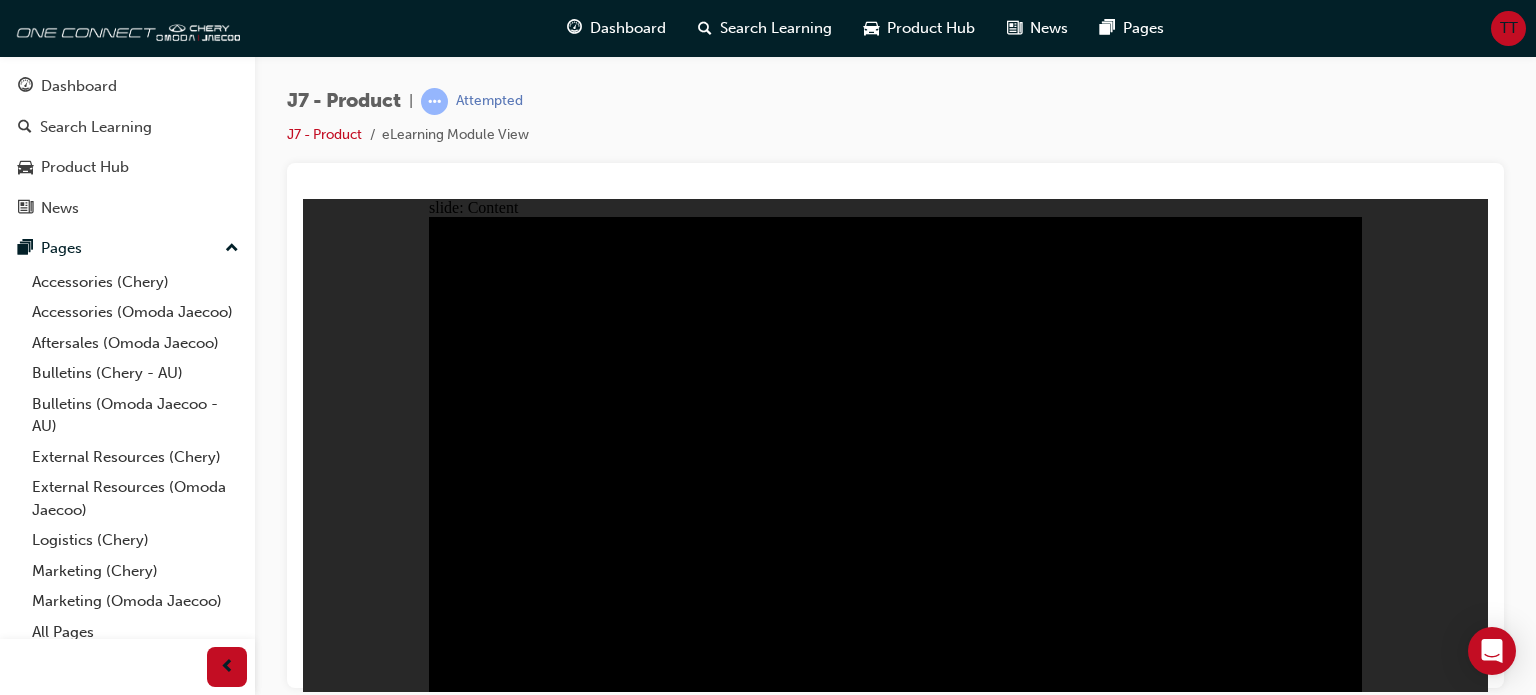 click 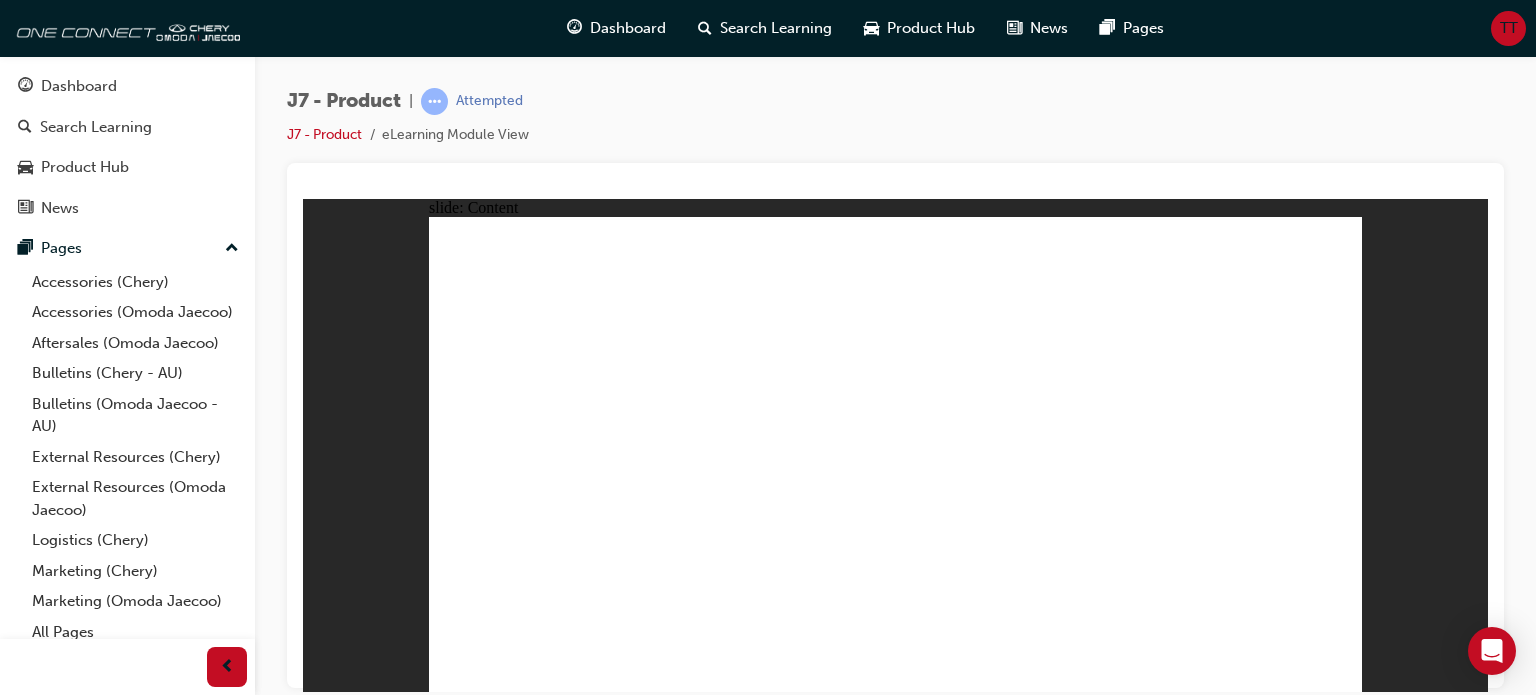 click 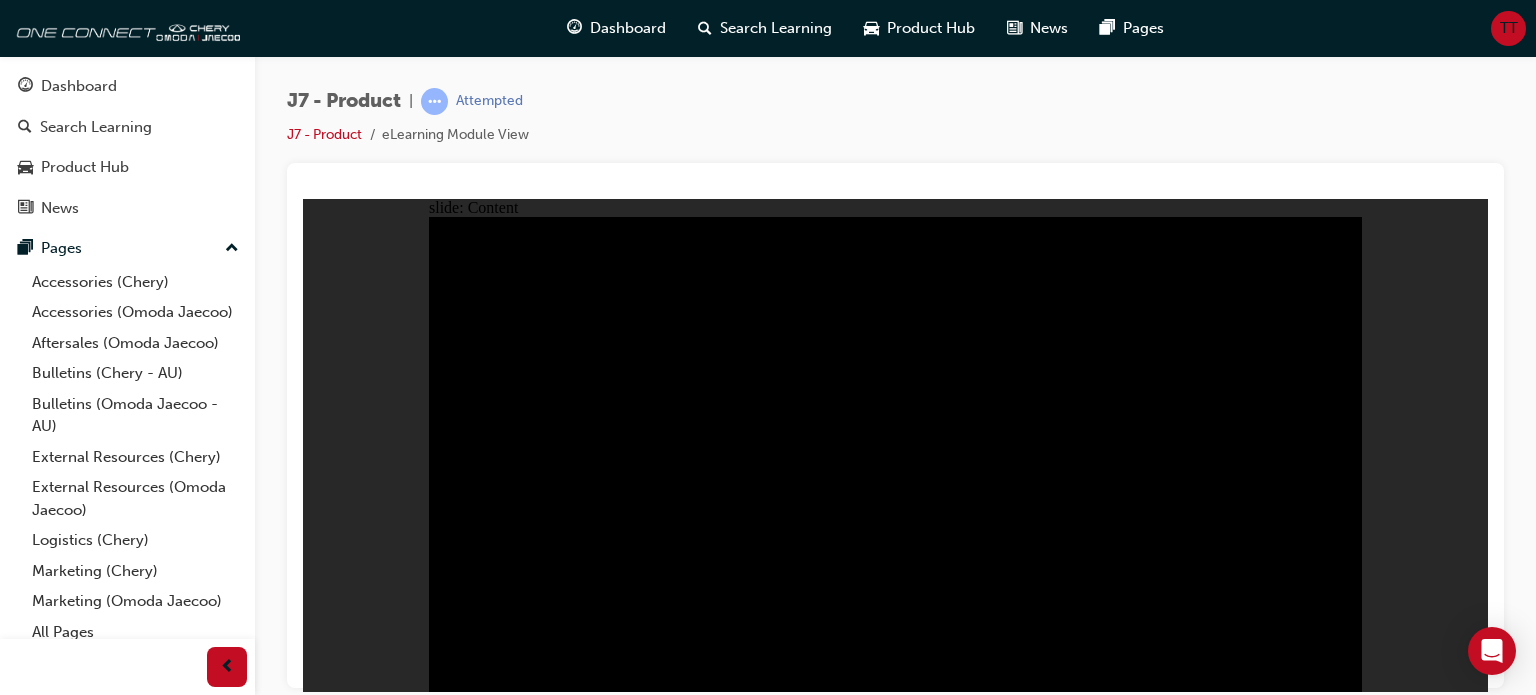 click 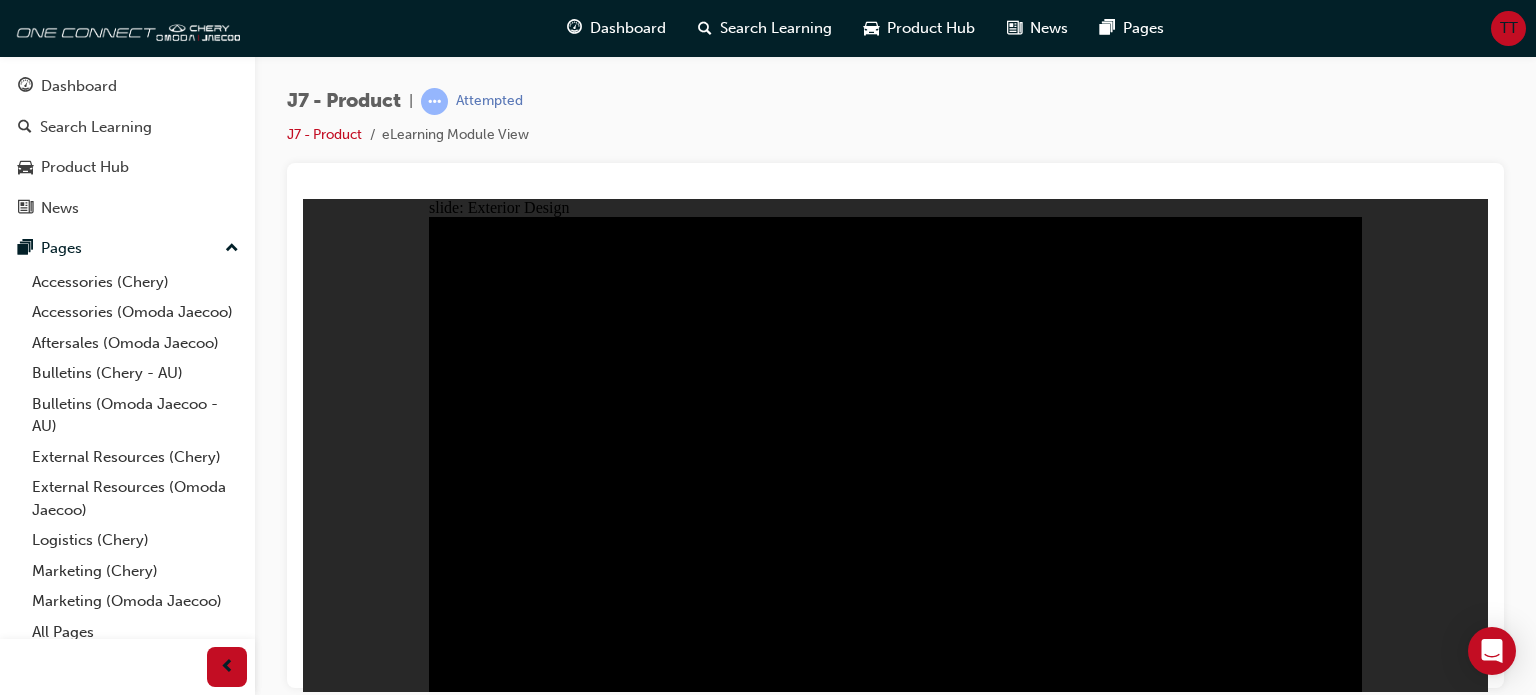 click 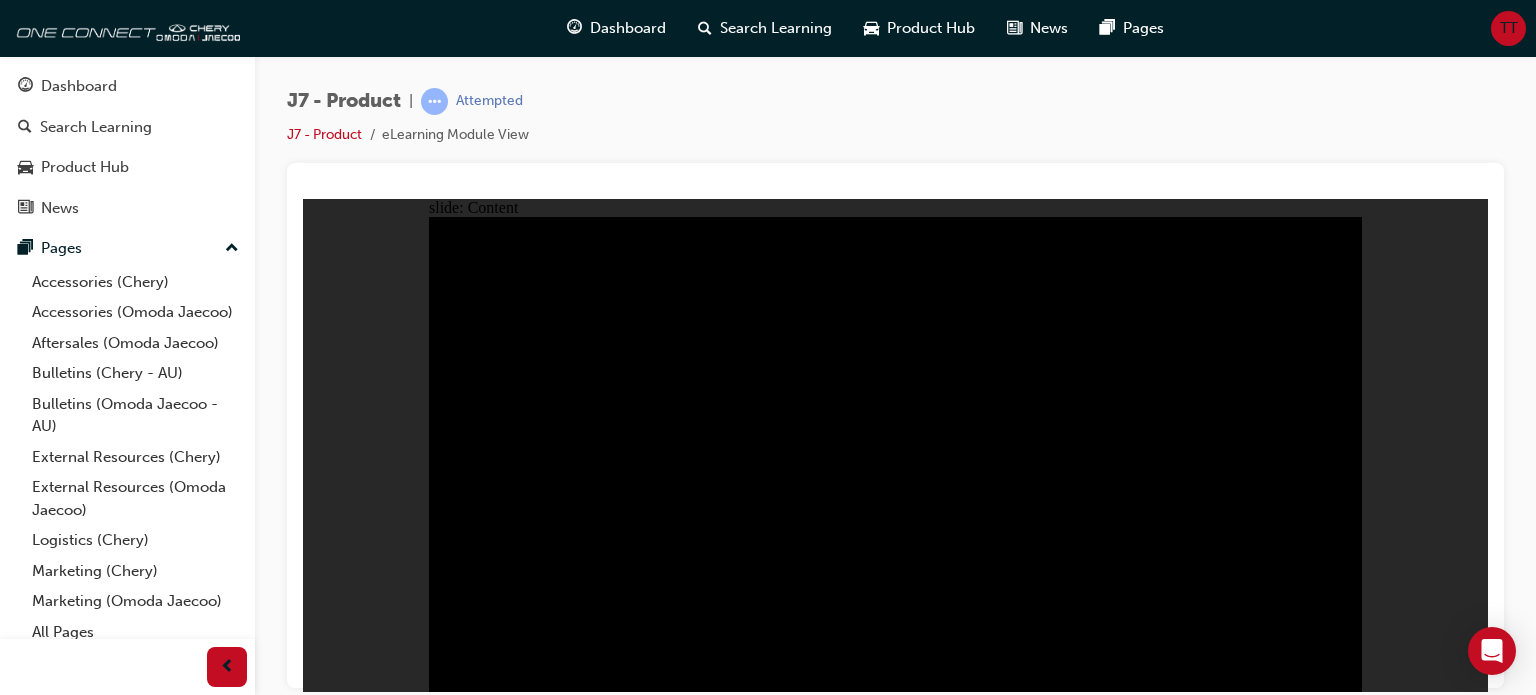 click 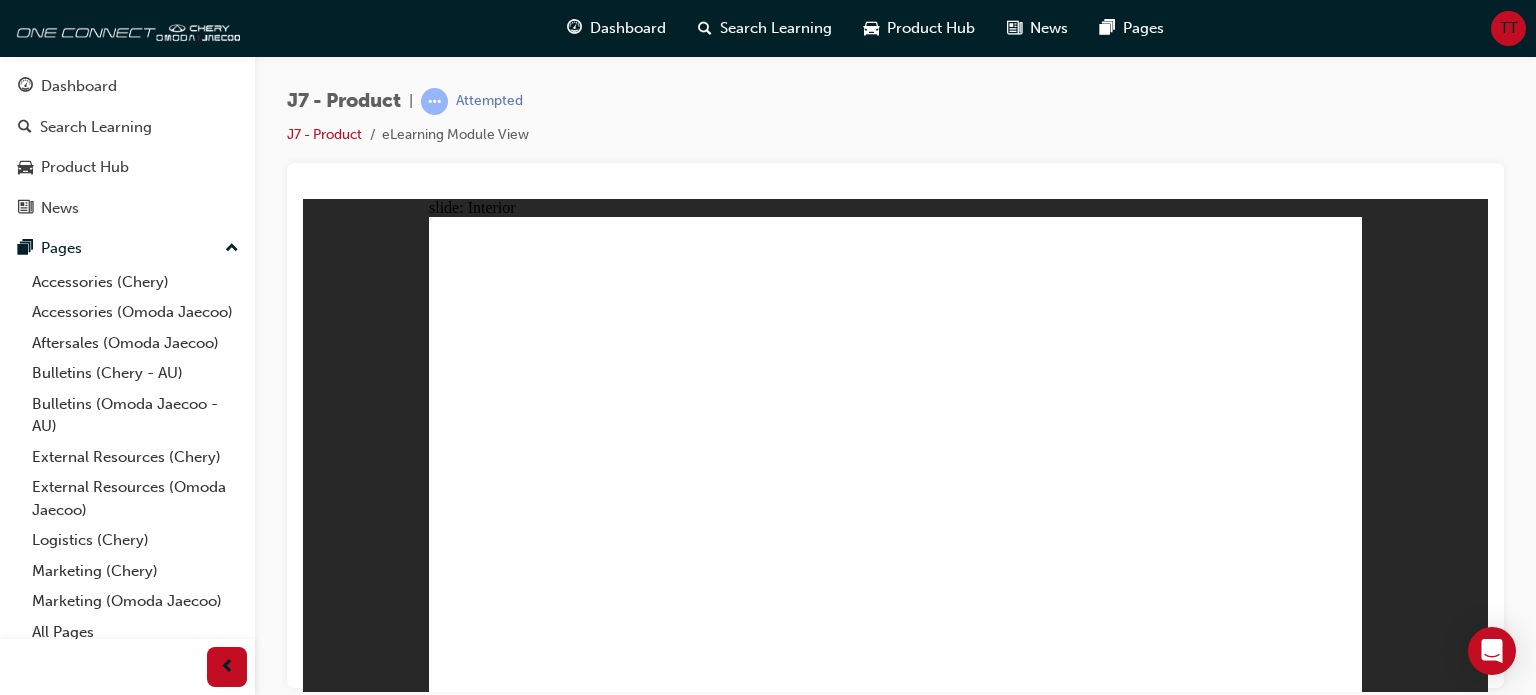 click 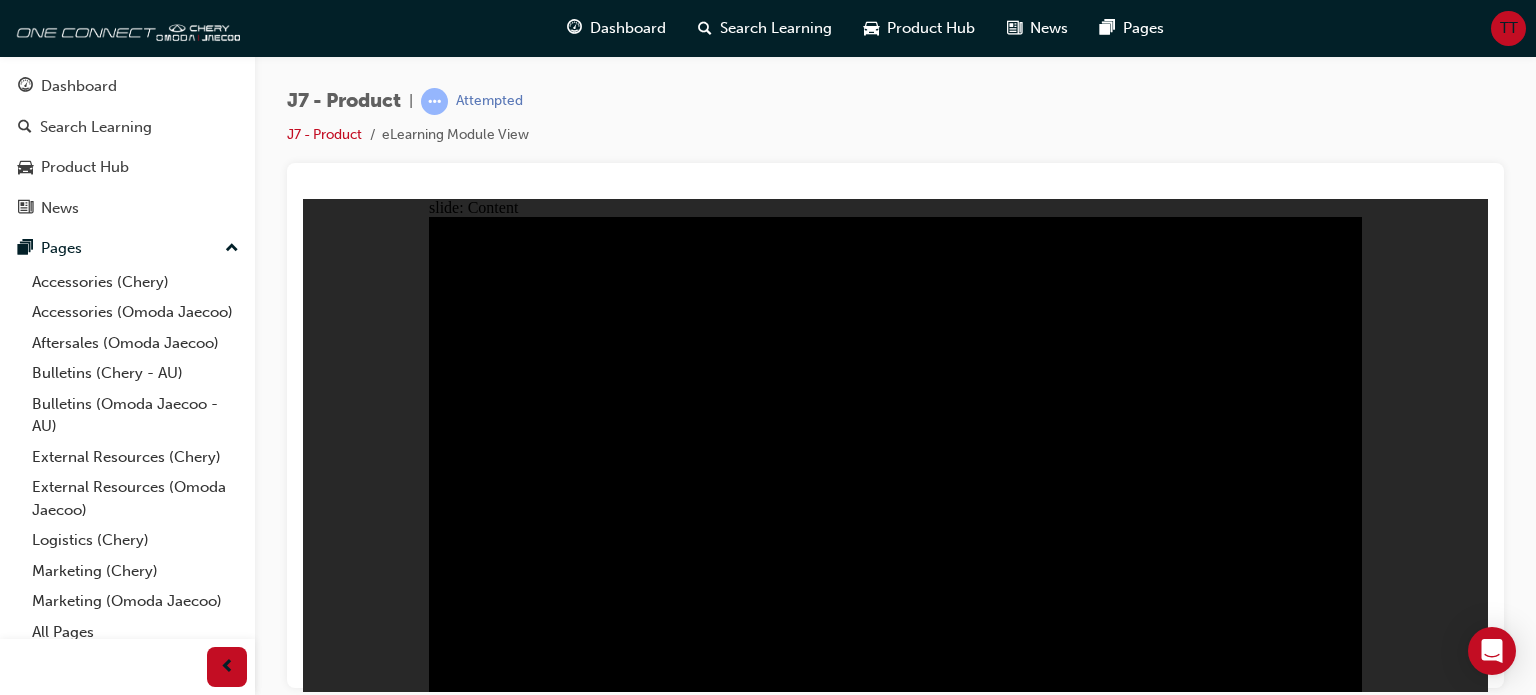 click 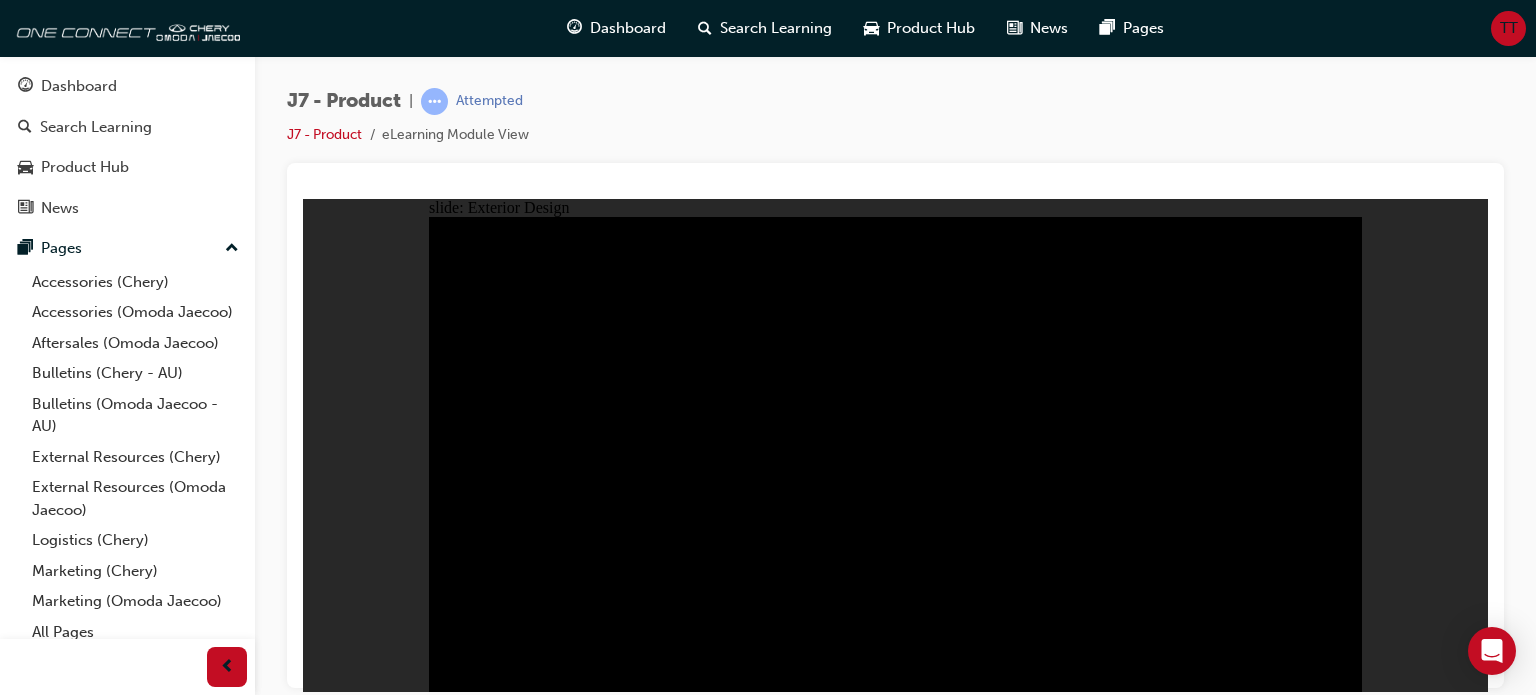 click 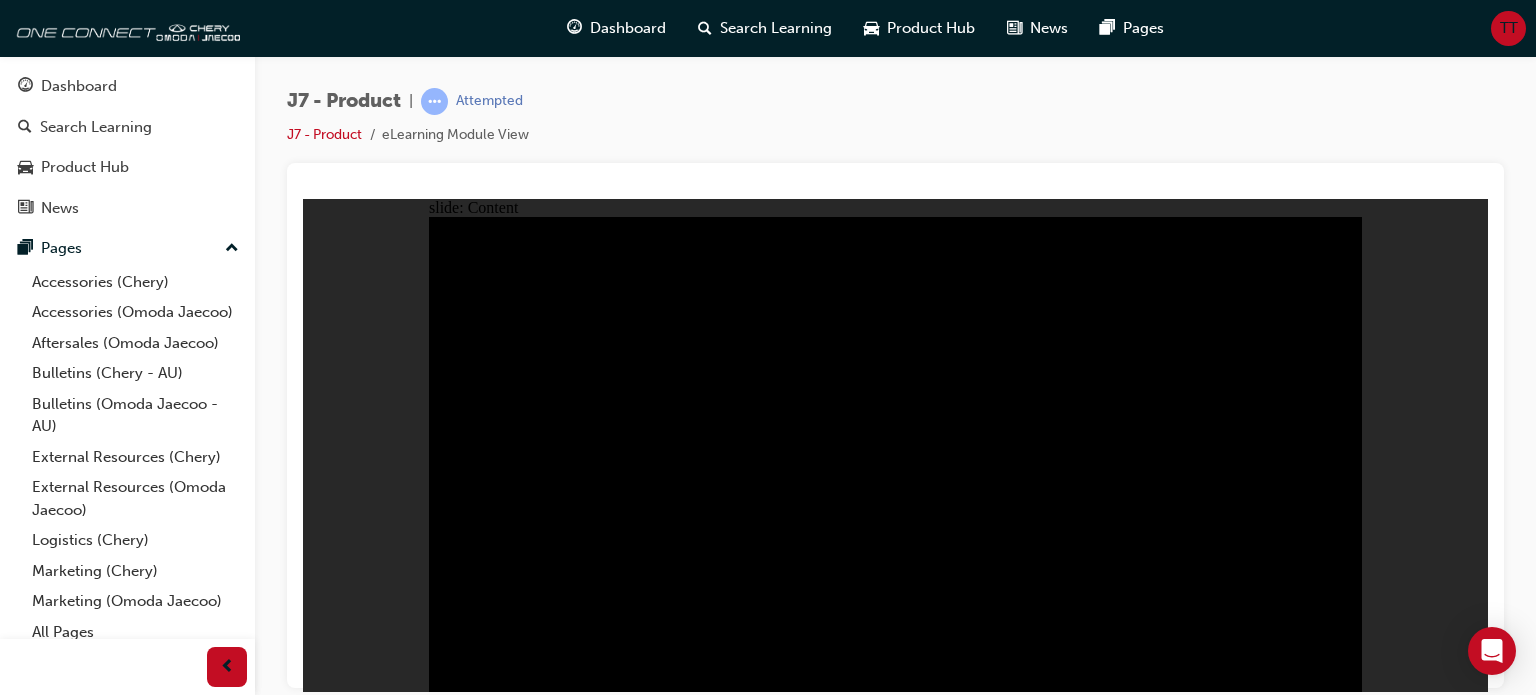 click 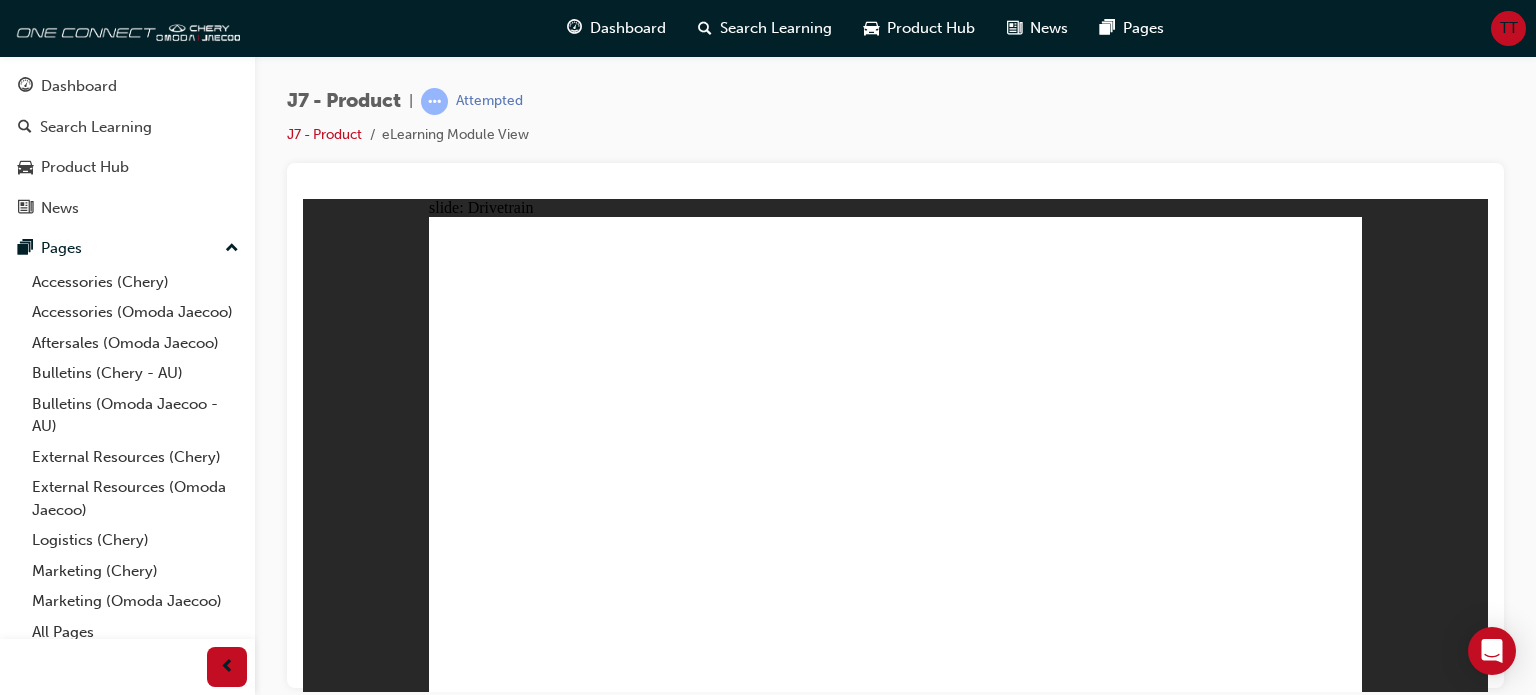 click 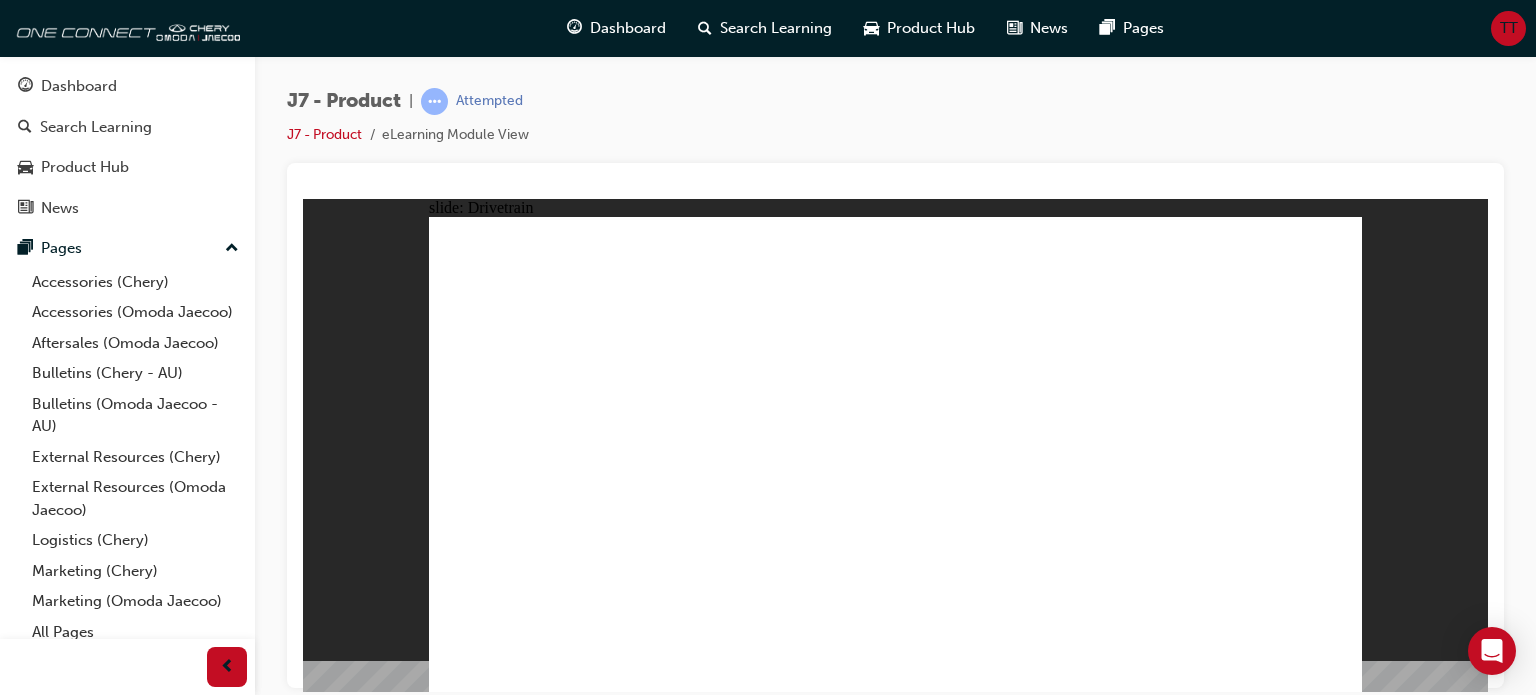 click 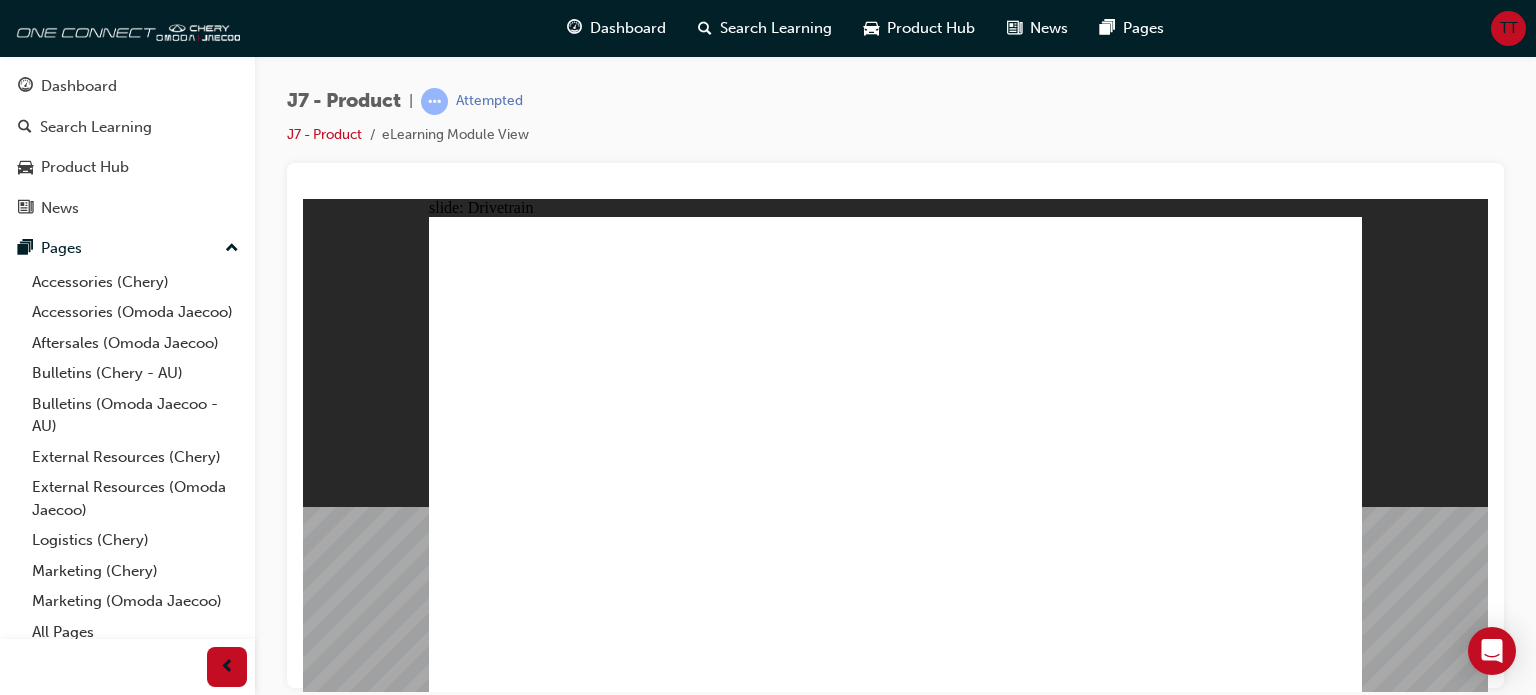 click 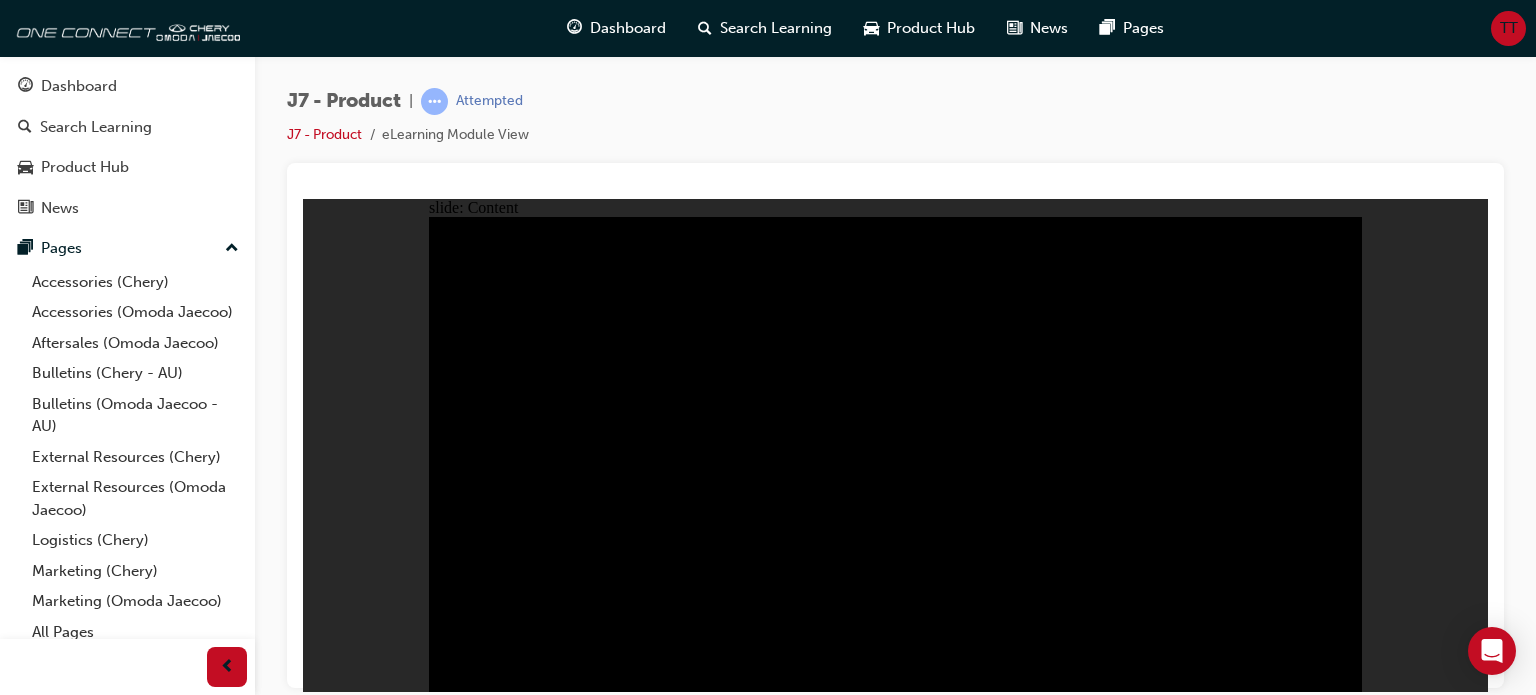 click 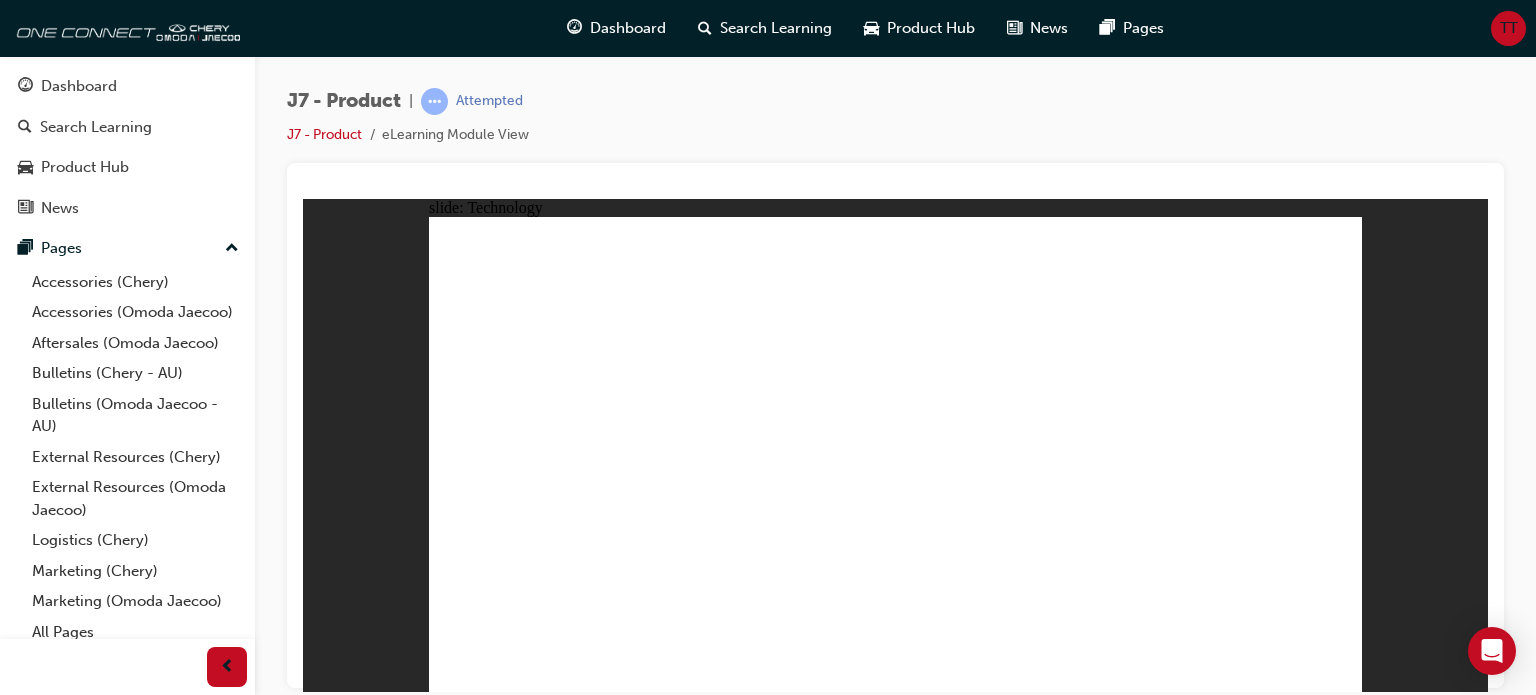 click 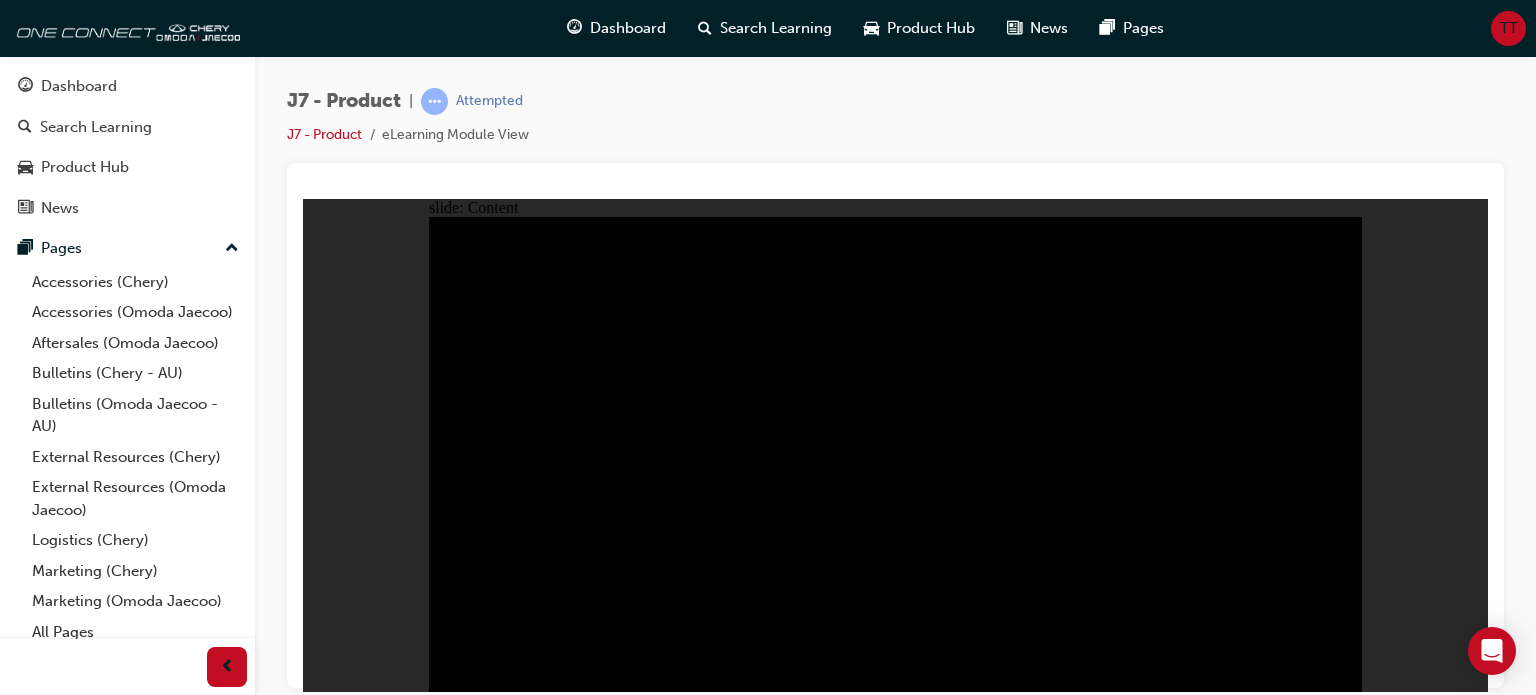click 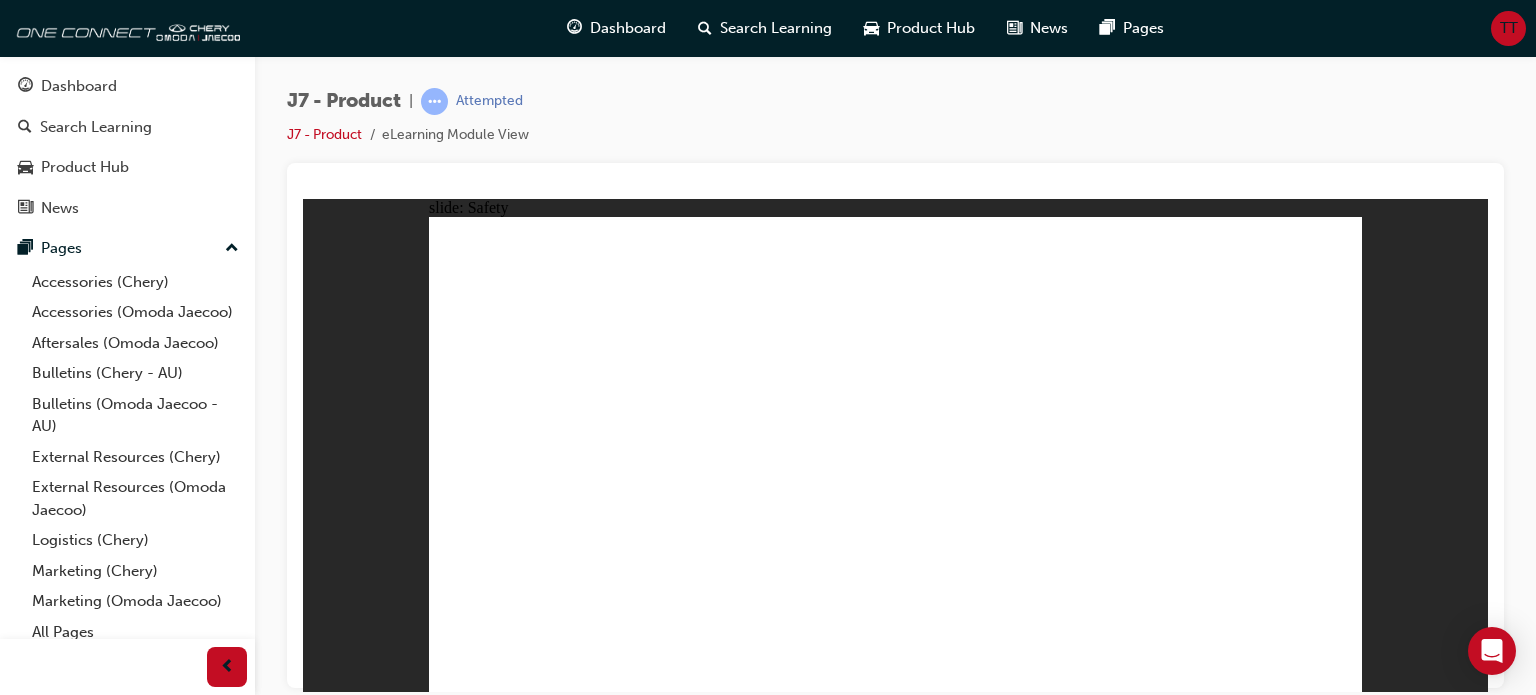 click 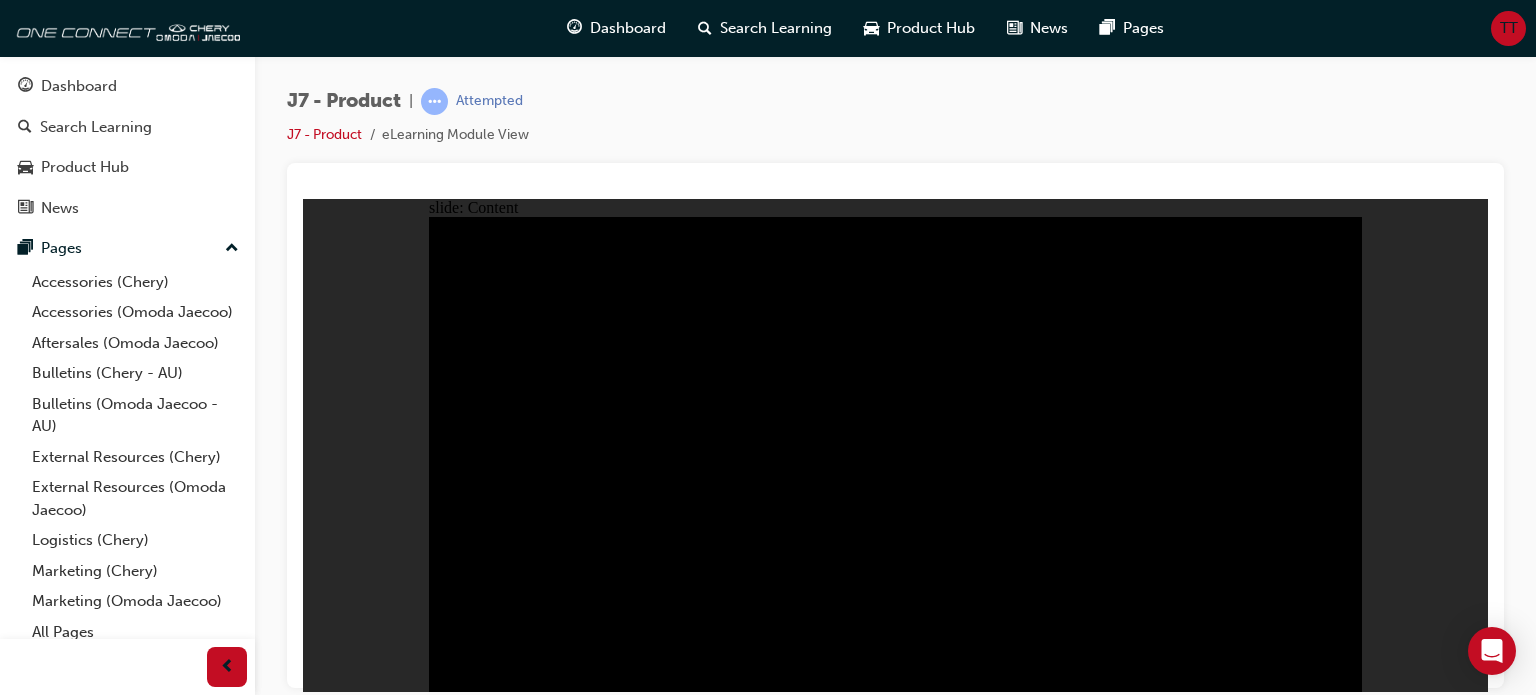 click 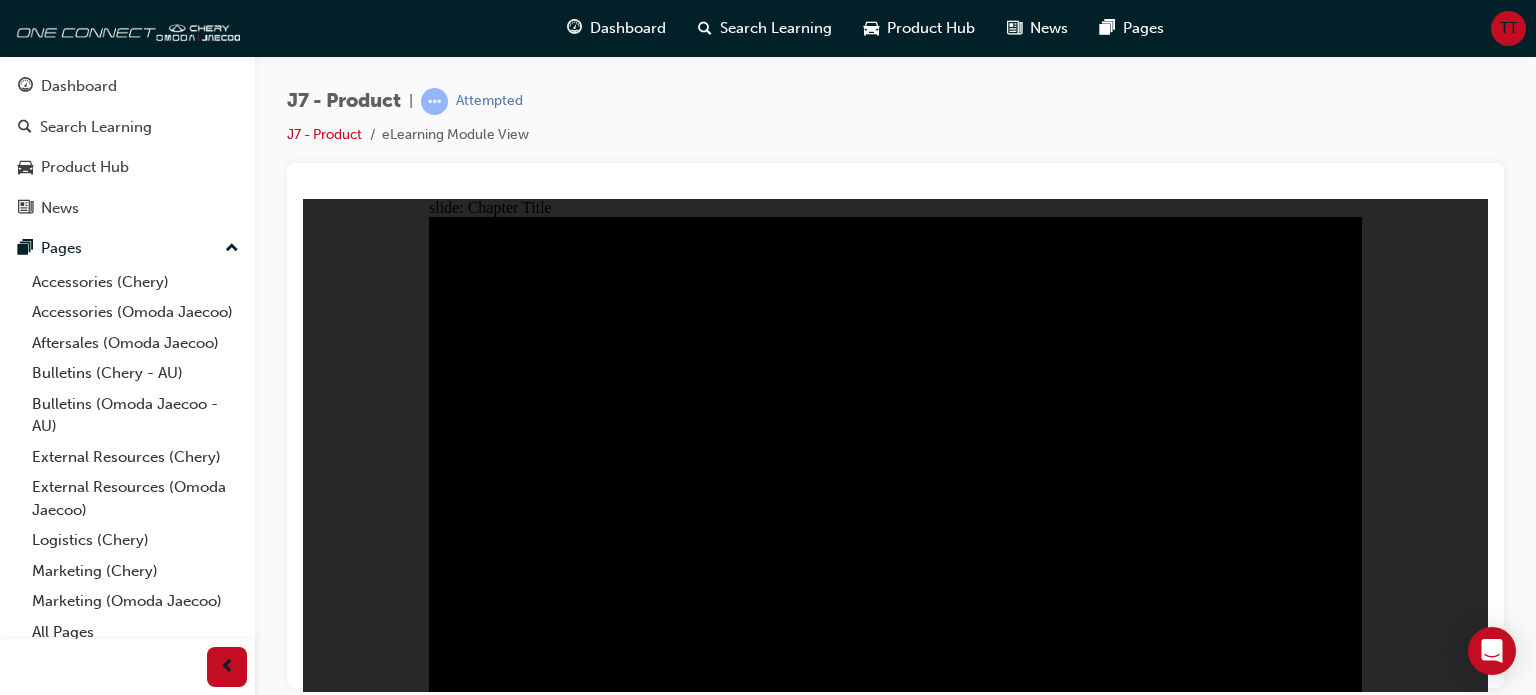 click 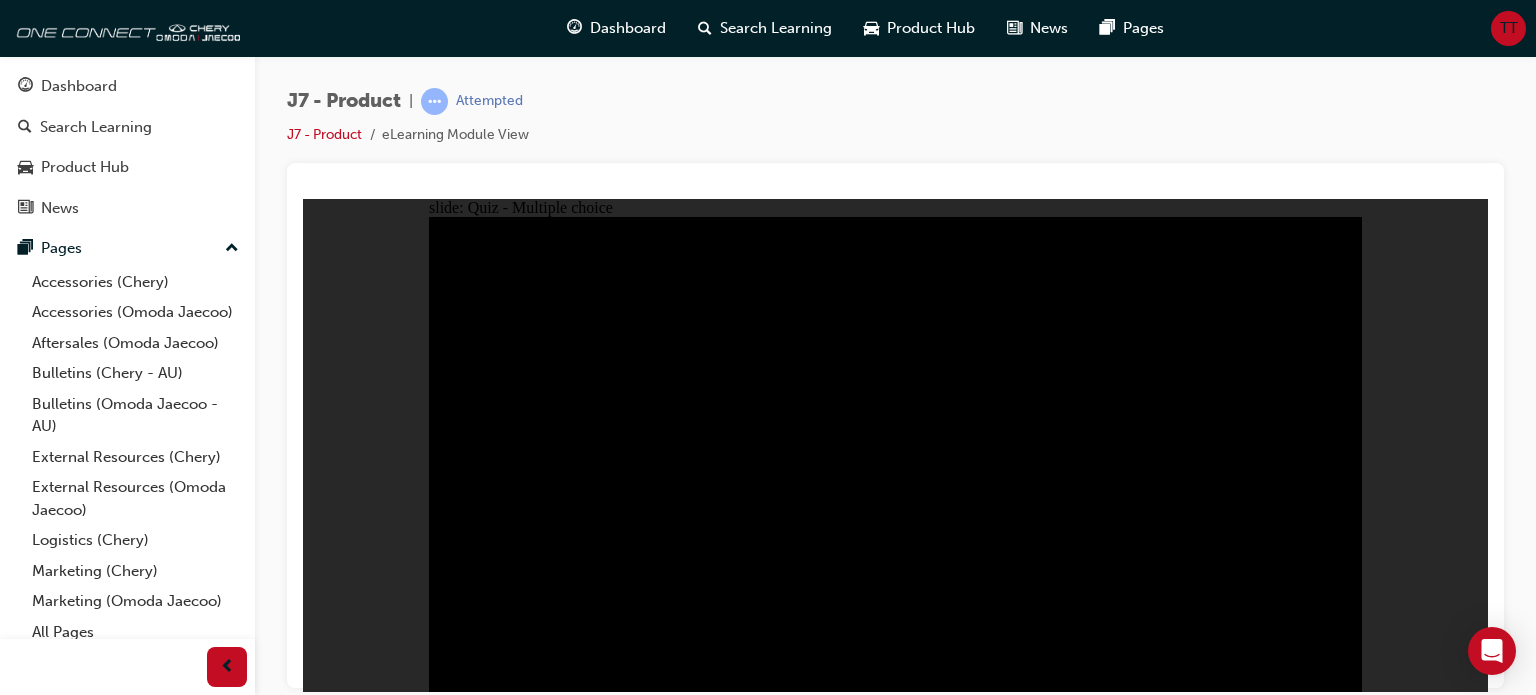 click 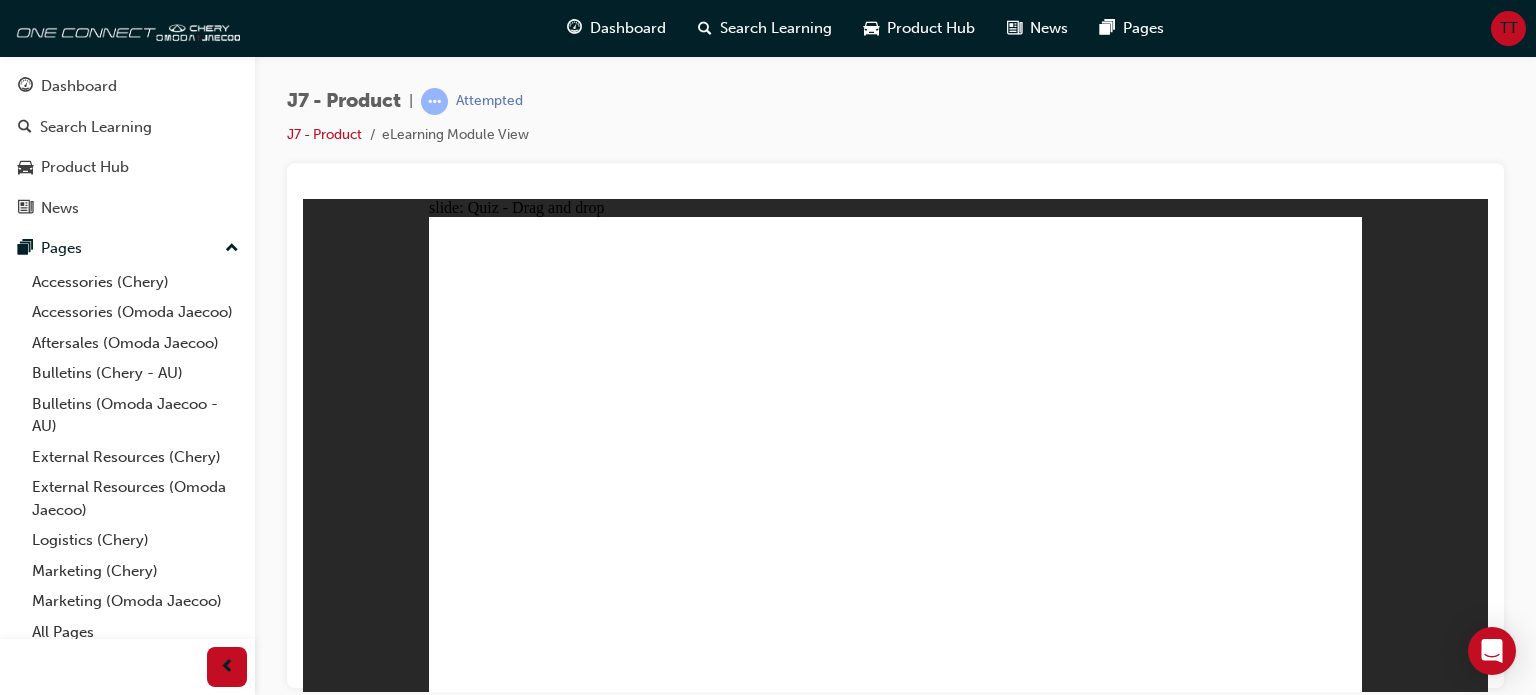 drag, startPoint x: 870, startPoint y: 249, endPoint x: 1087, endPoint y: 460, distance: 302.67145 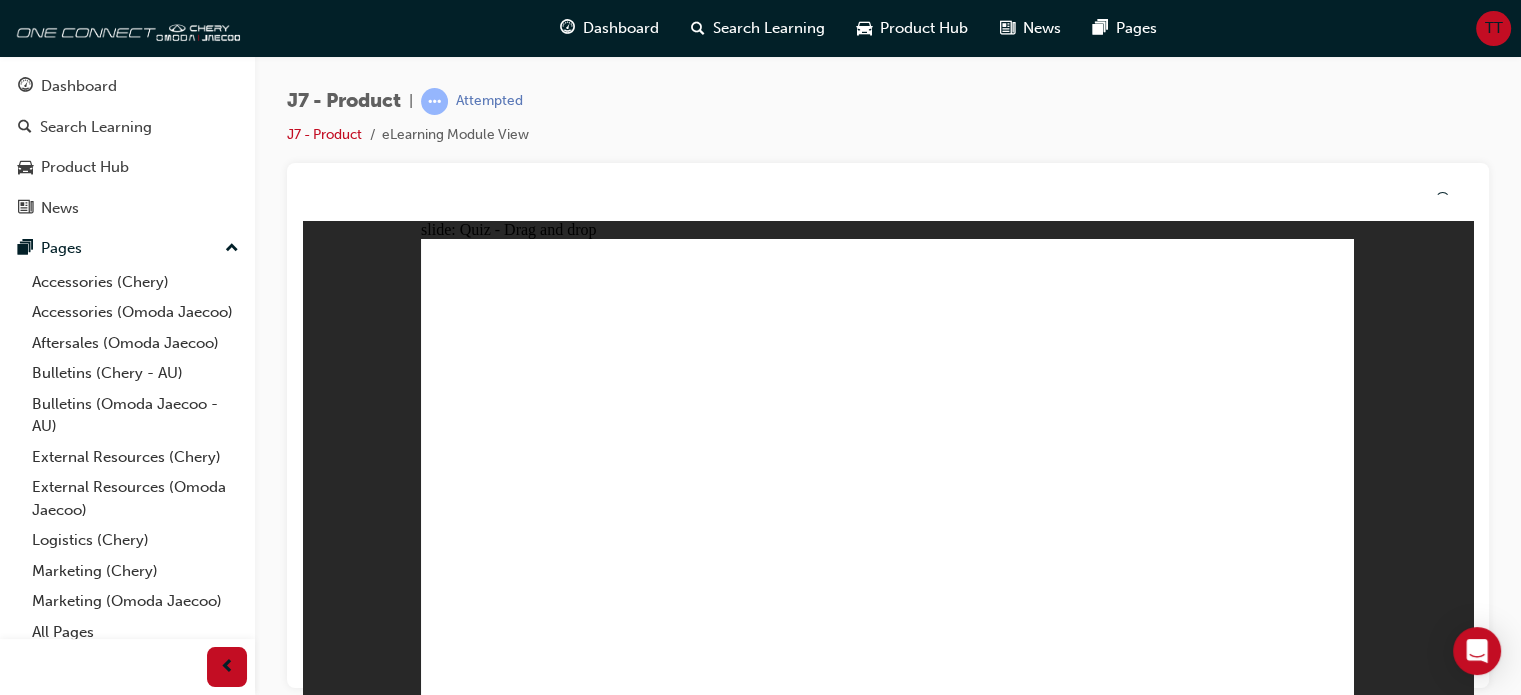 click 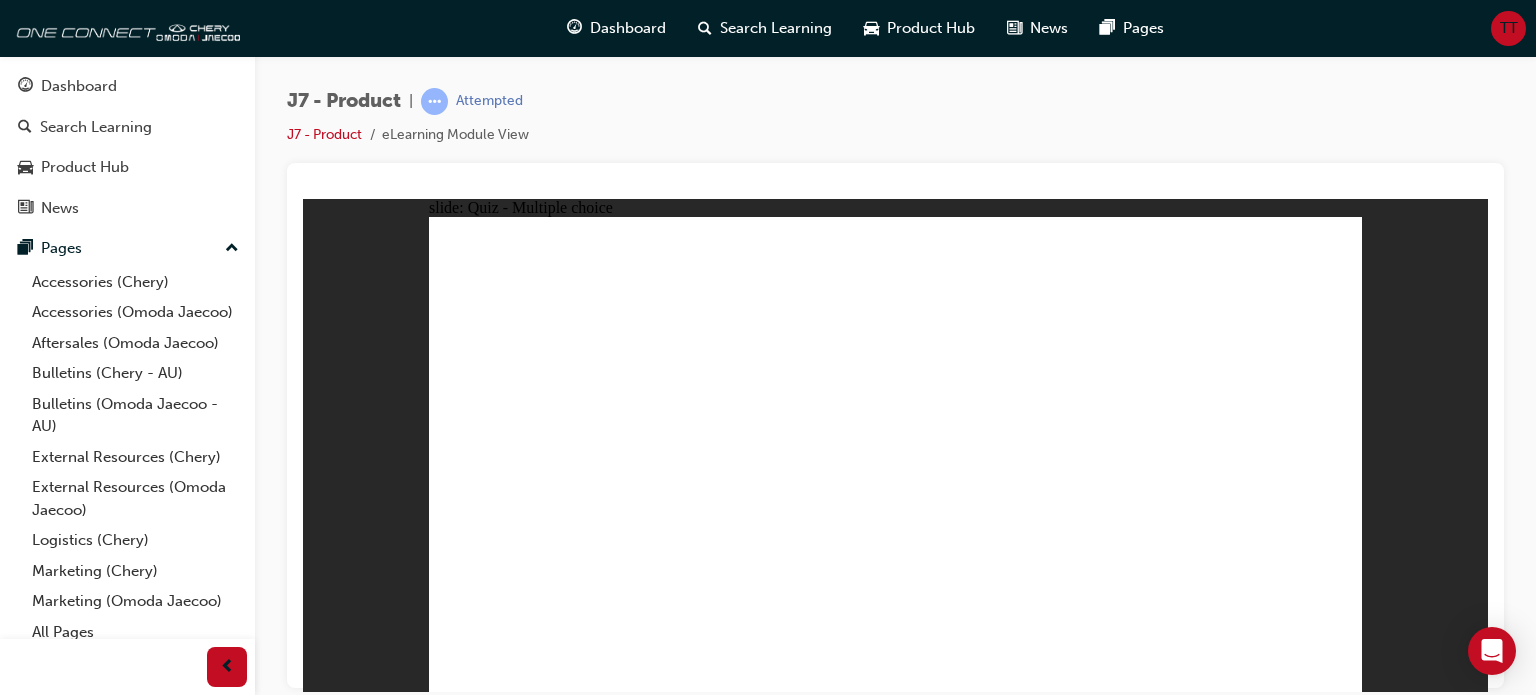 click 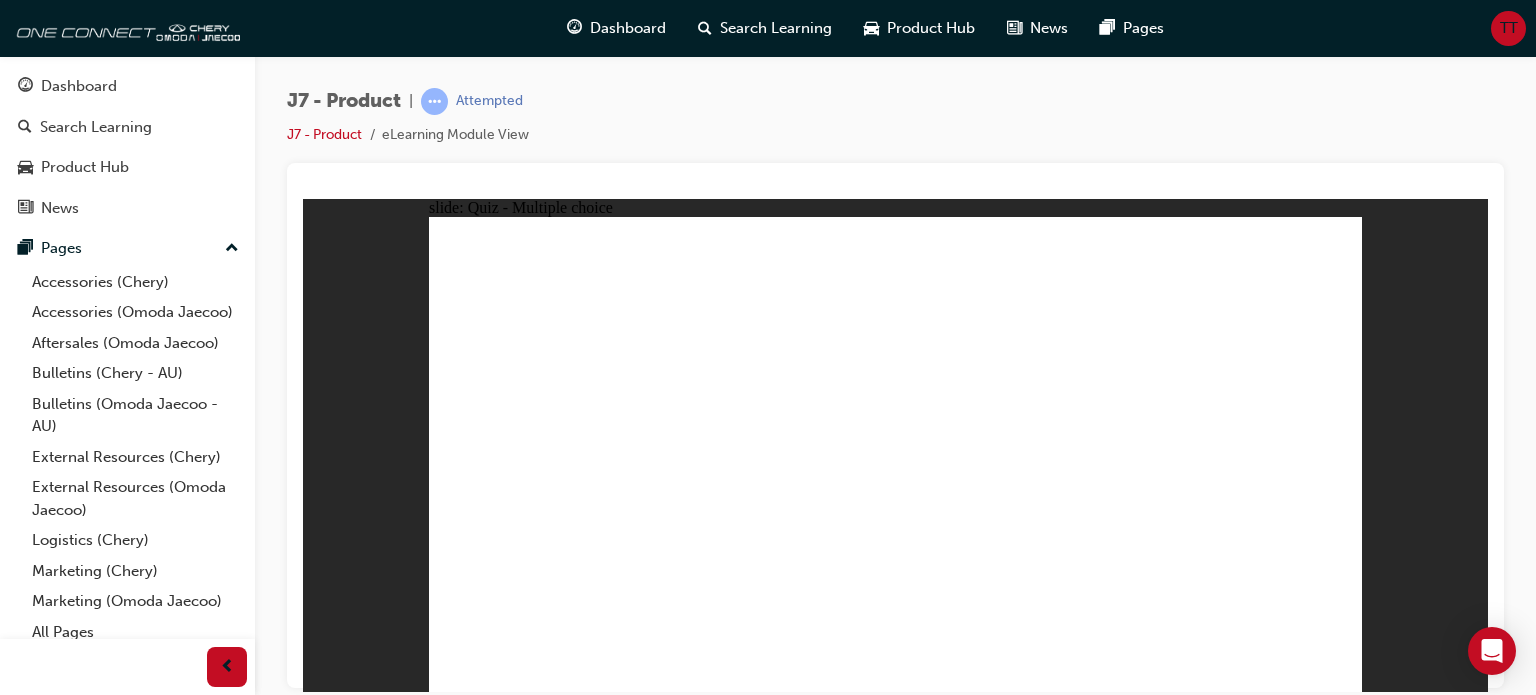click 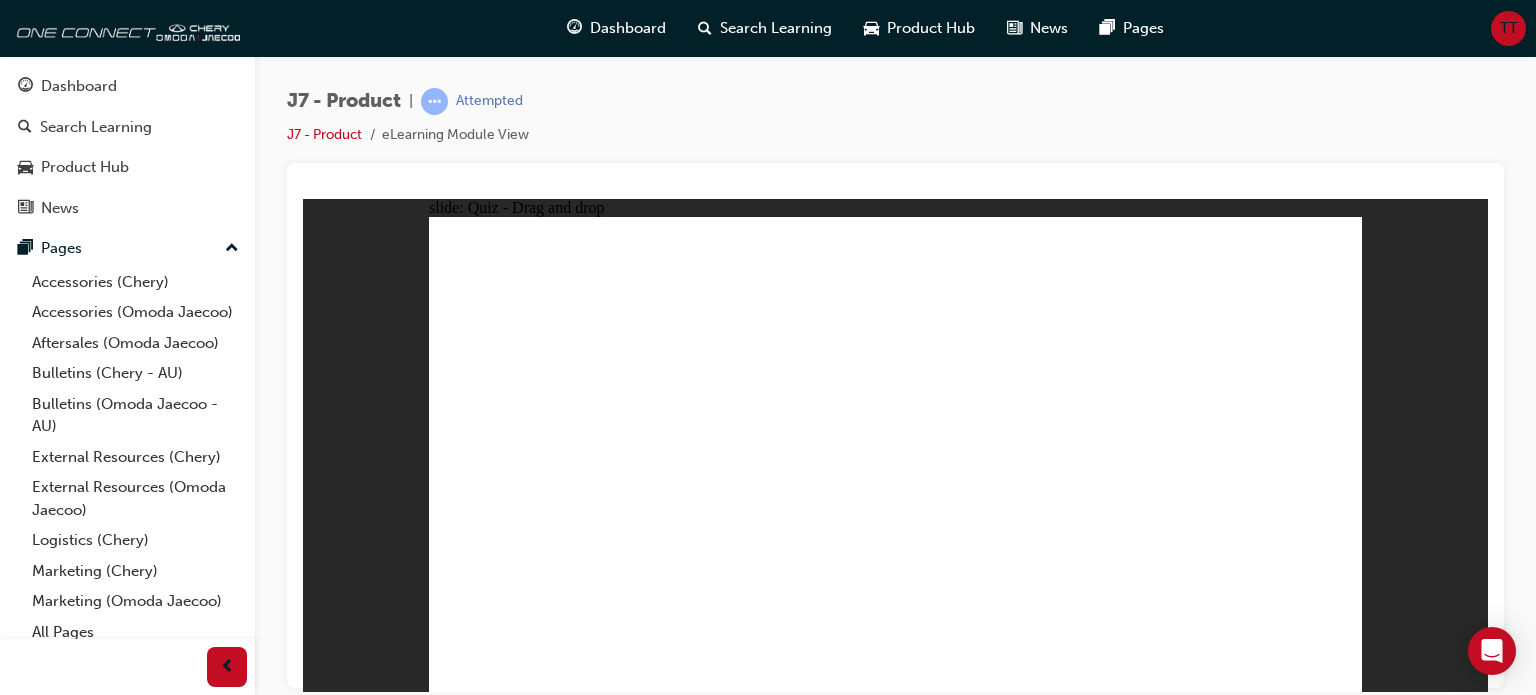 drag, startPoint x: 1054, startPoint y: 301, endPoint x: 573, endPoint y: 534, distance: 534.46234 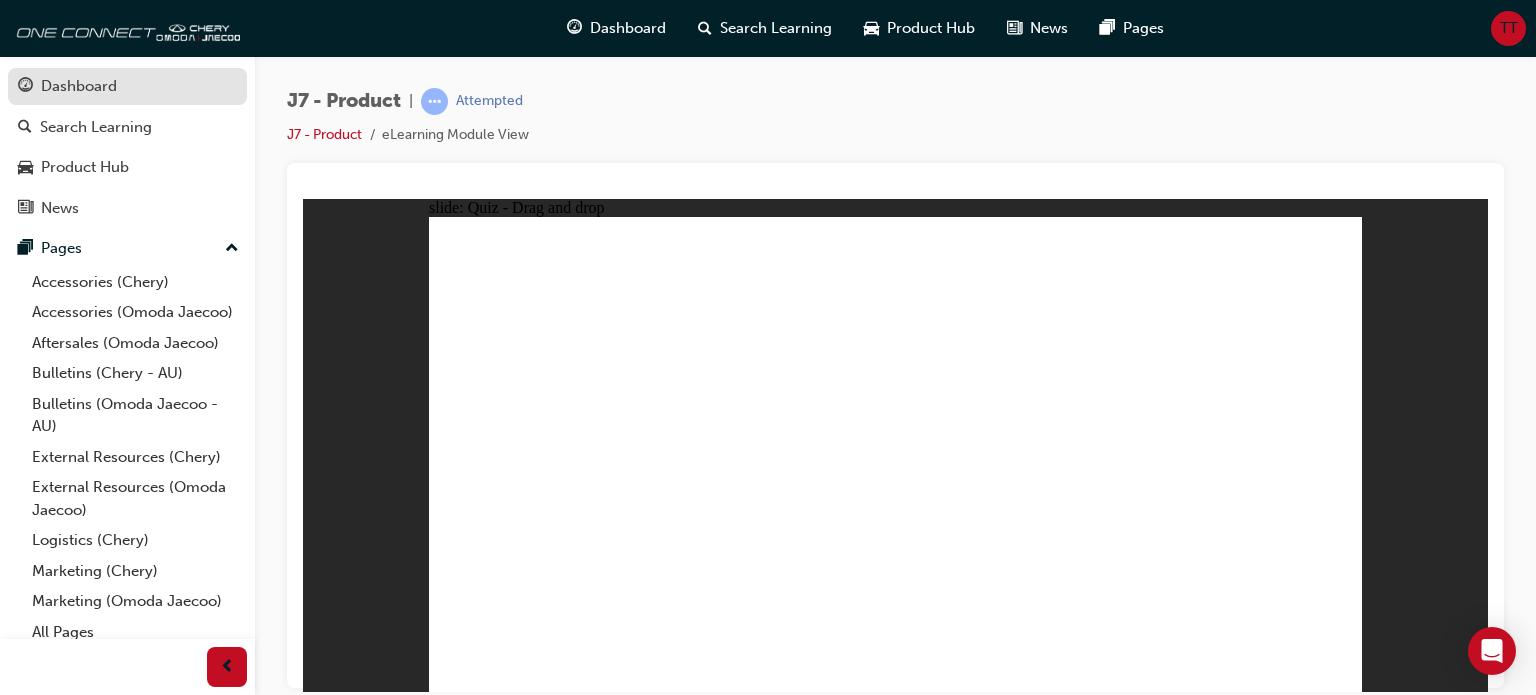 click on "Dashboard" at bounding box center (79, 86) 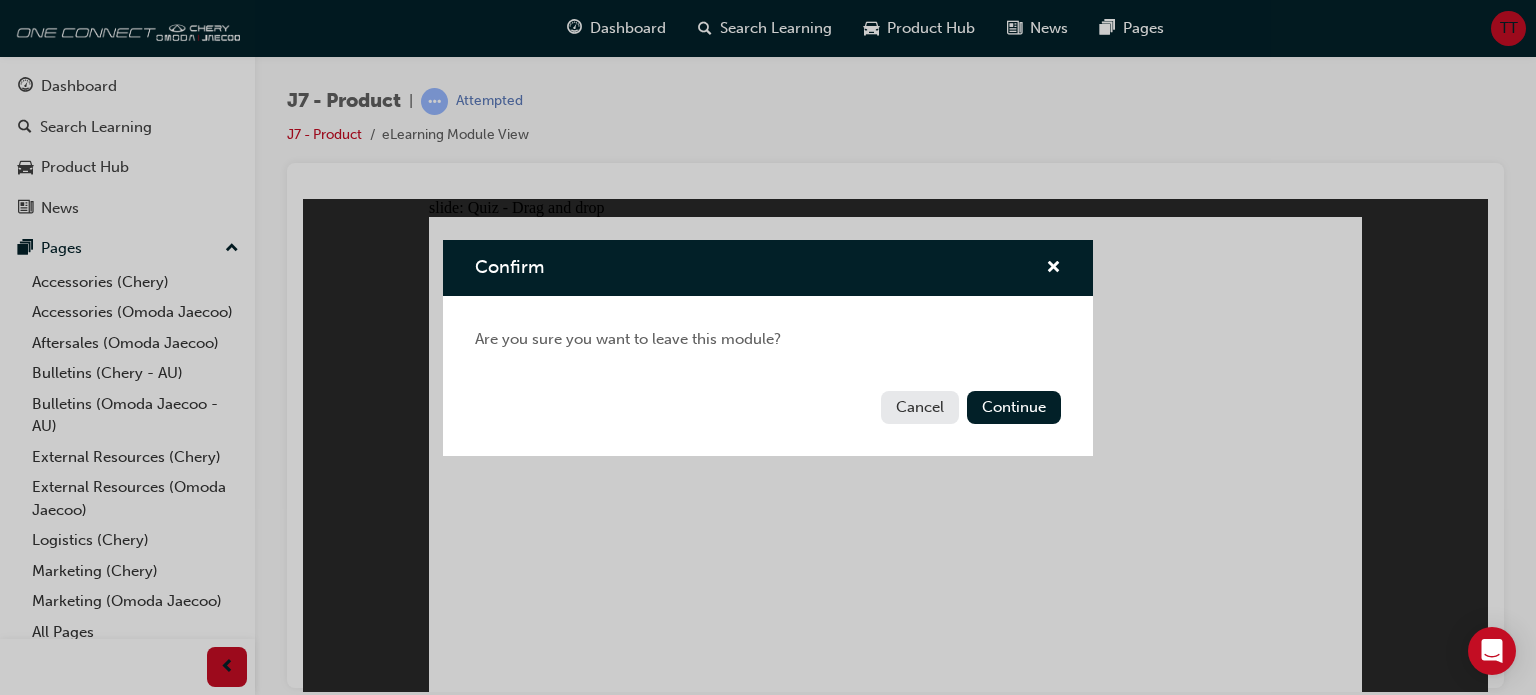 click on "Cancel" at bounding box center (920, 407) 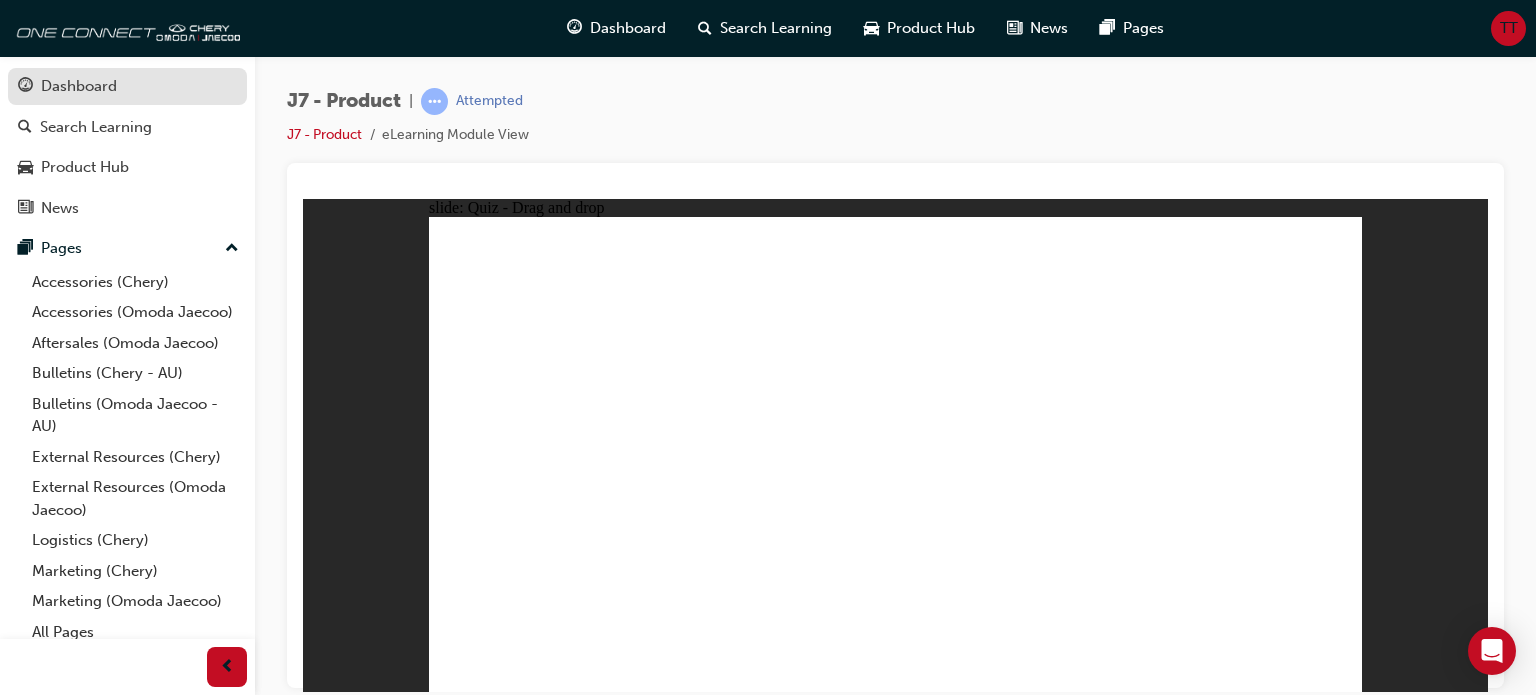 click on "Dashboard" at bounding box center [79, 86] 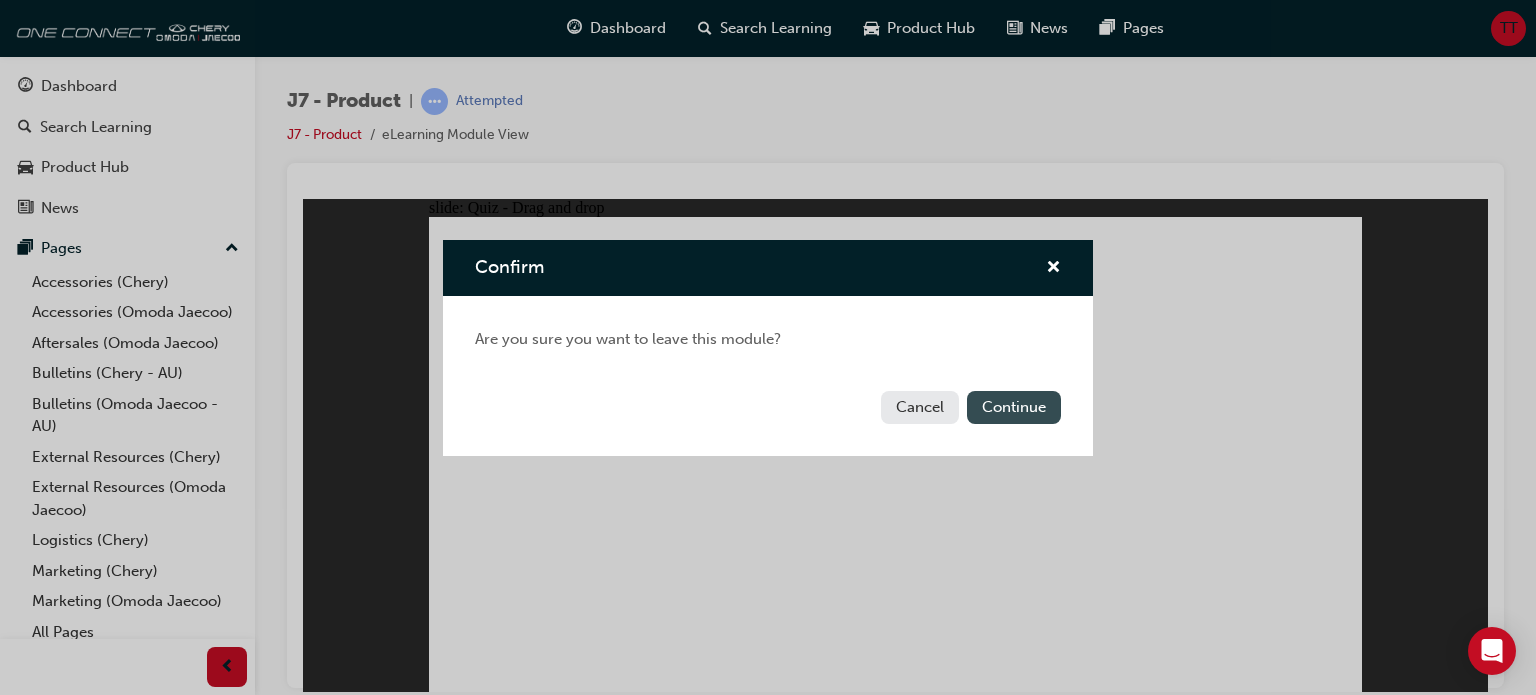 click on "Continue" at bounding box center [1014, 407] 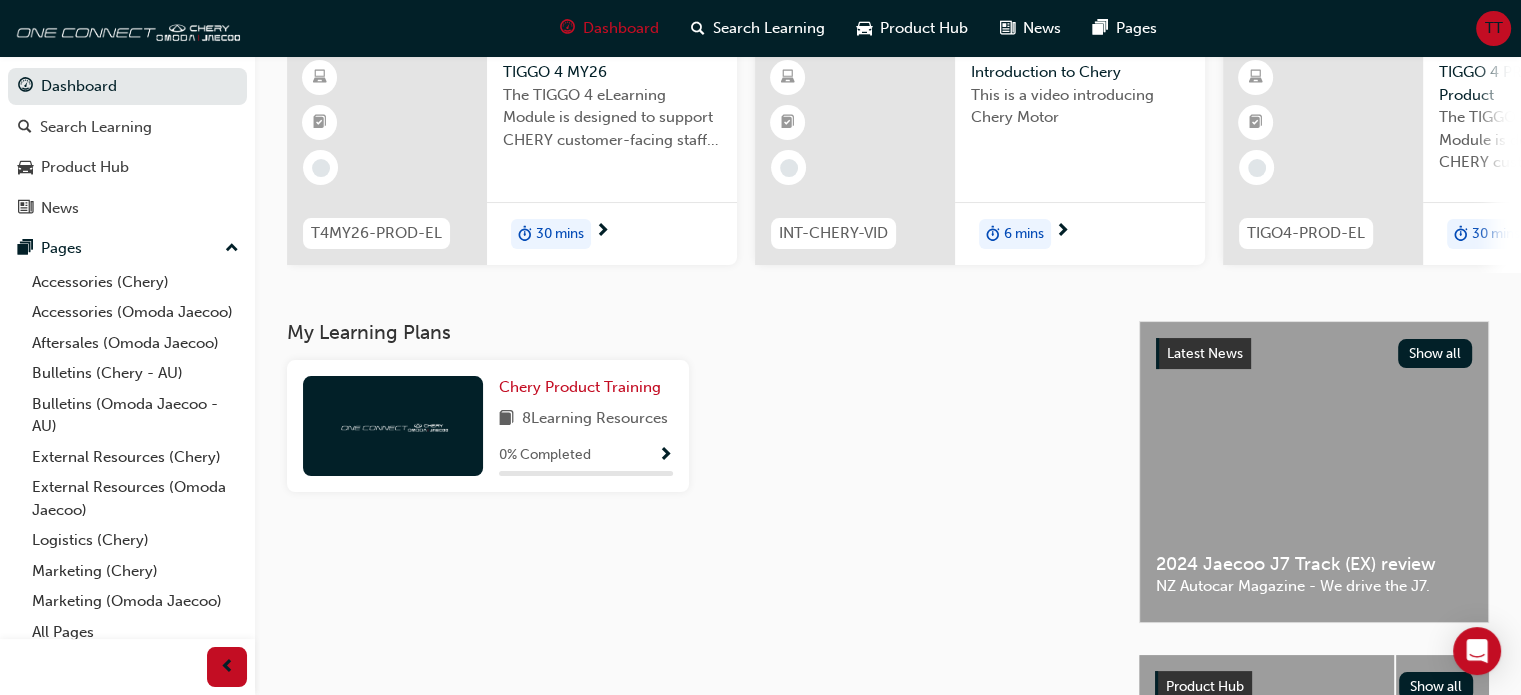 scroll, scrollTop: 0, scrollLeft: 0, axis: both 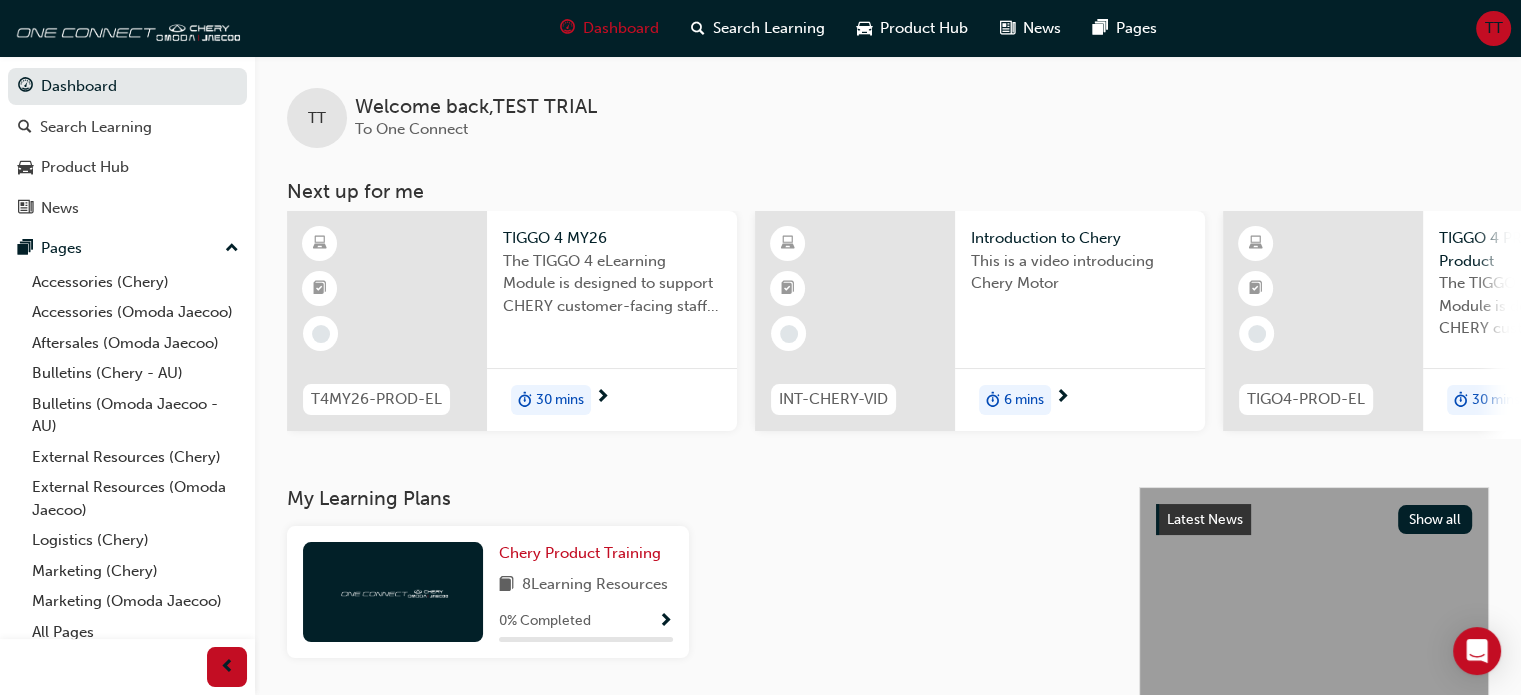 click on "TT" at bounding box center (1493, 28) 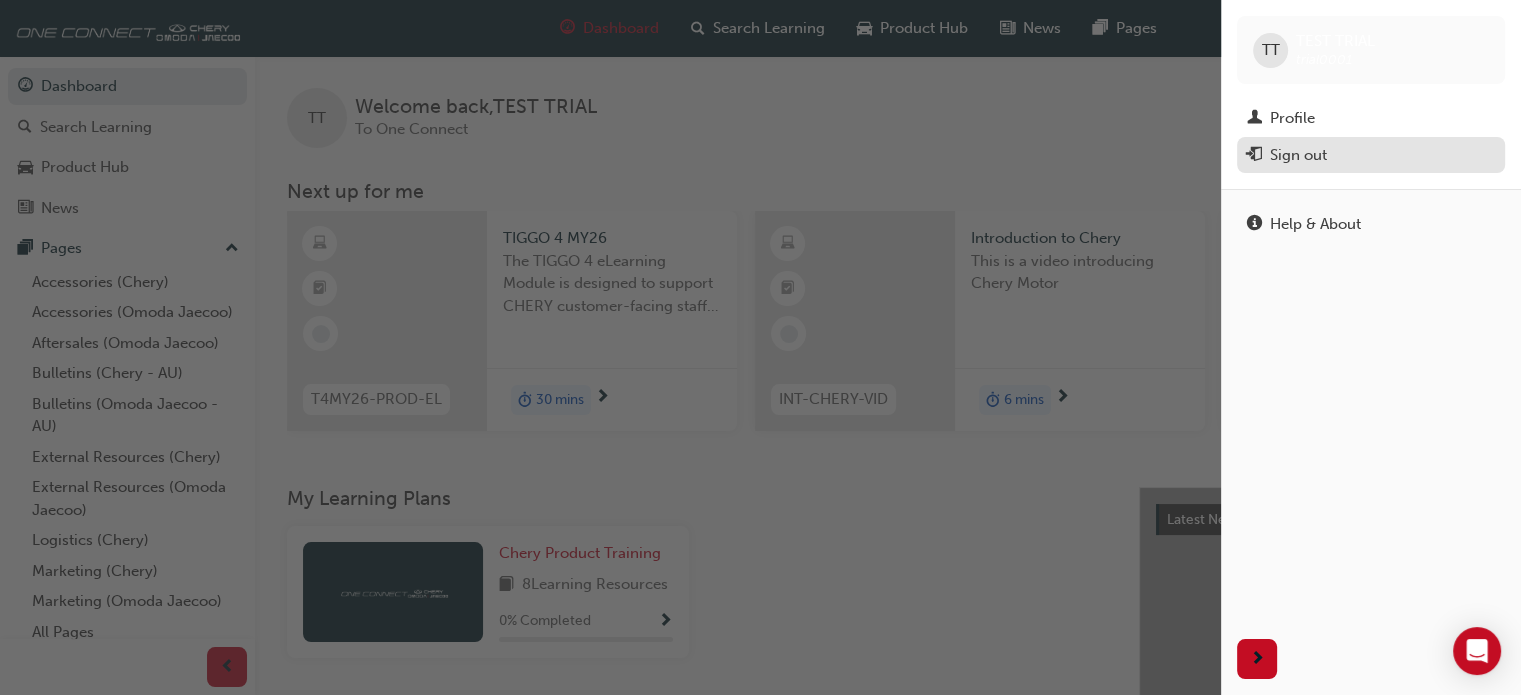 click on "Sign out" at bounding box center [1298, 155] 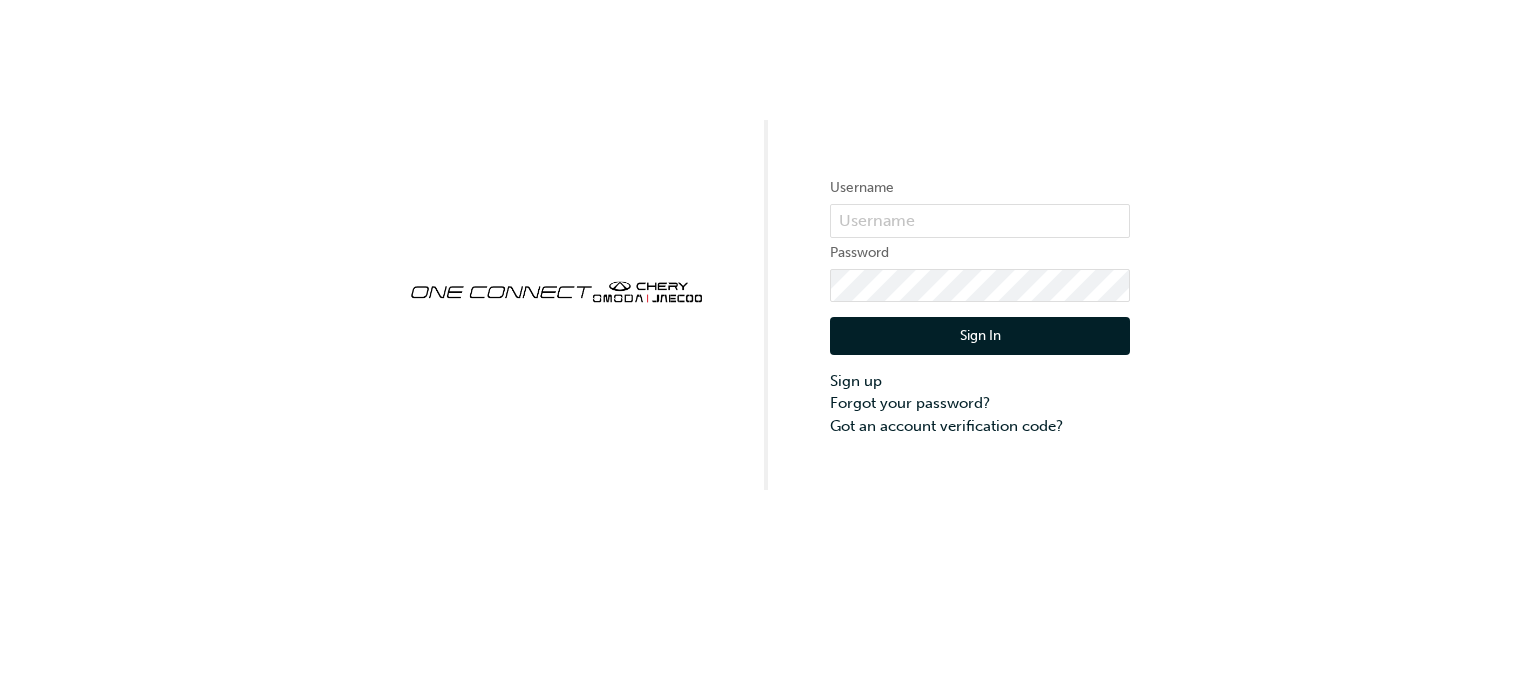 scroll, scrollTop: 0, scrollLeft: 0, axis: both 